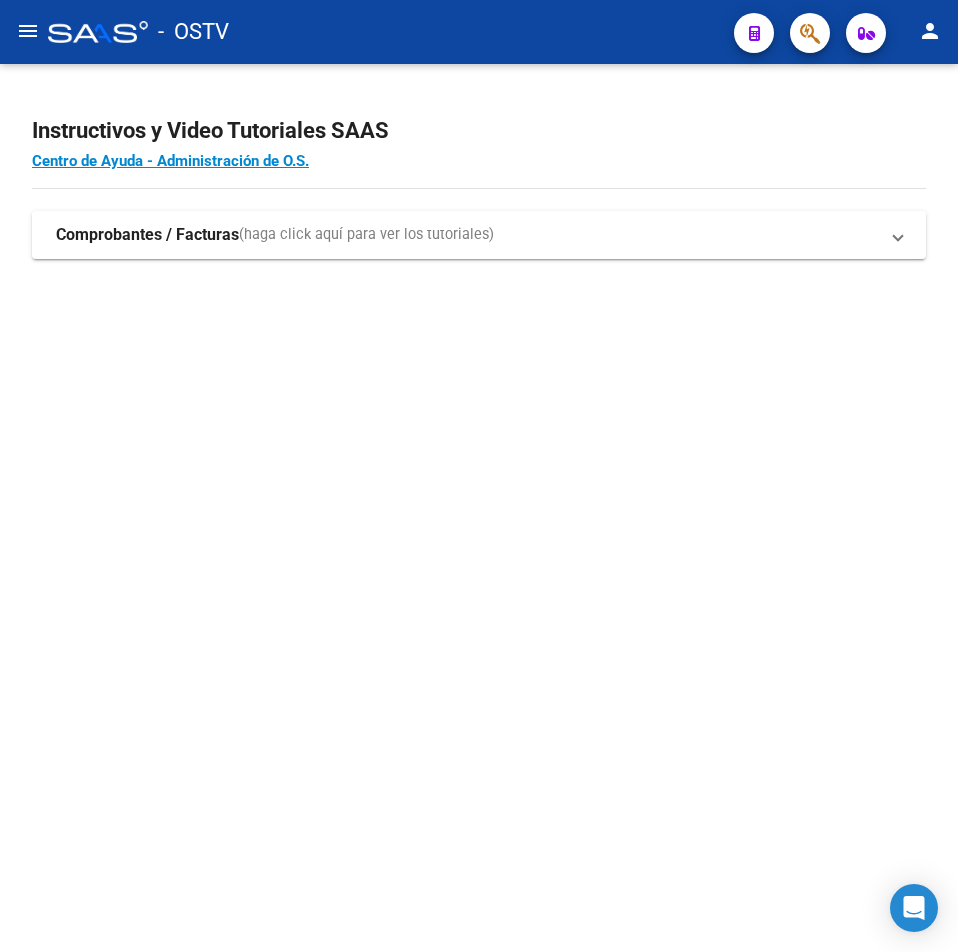 scroll, scrollTop: 0, scrollLeft: 0, axis: both 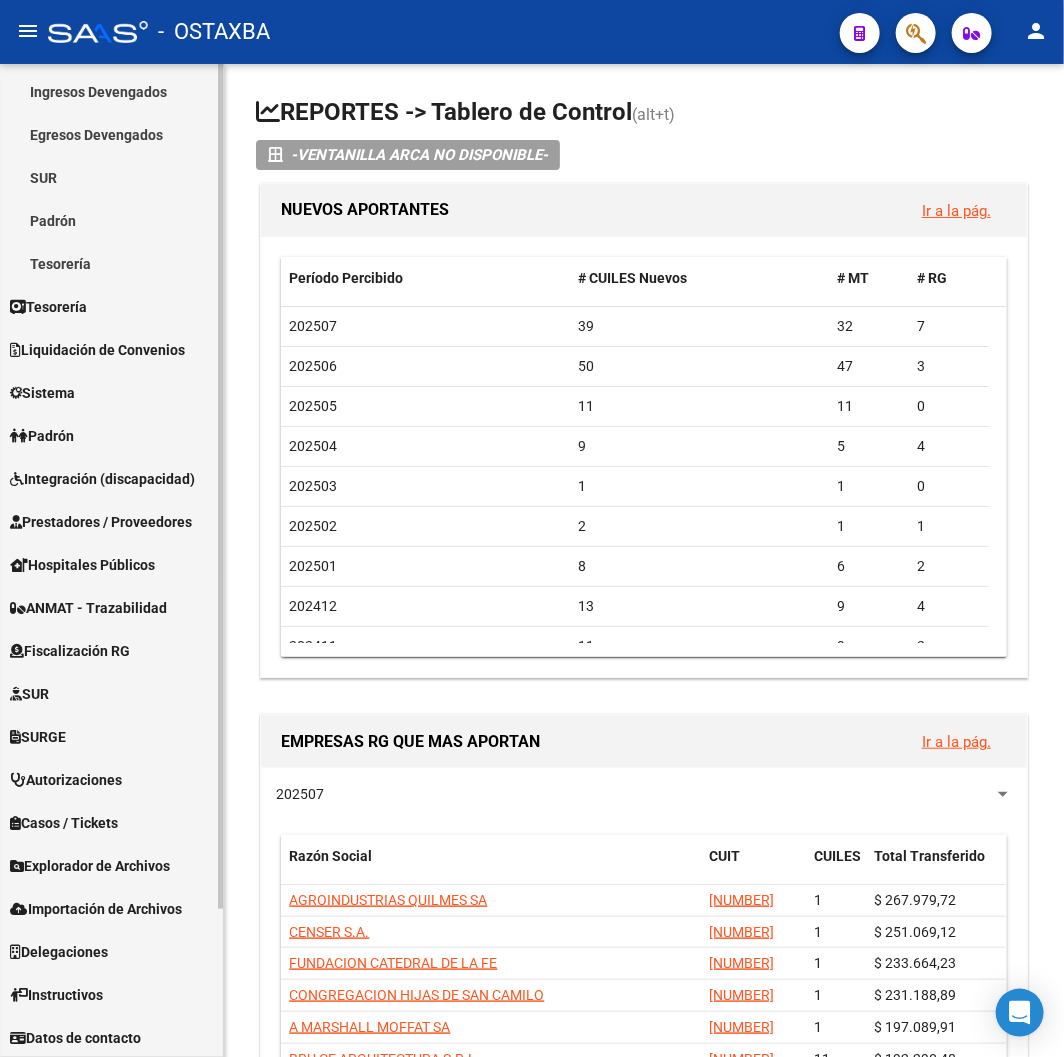 click on "Explorador de Archivos" at bounding box center [90, 866] 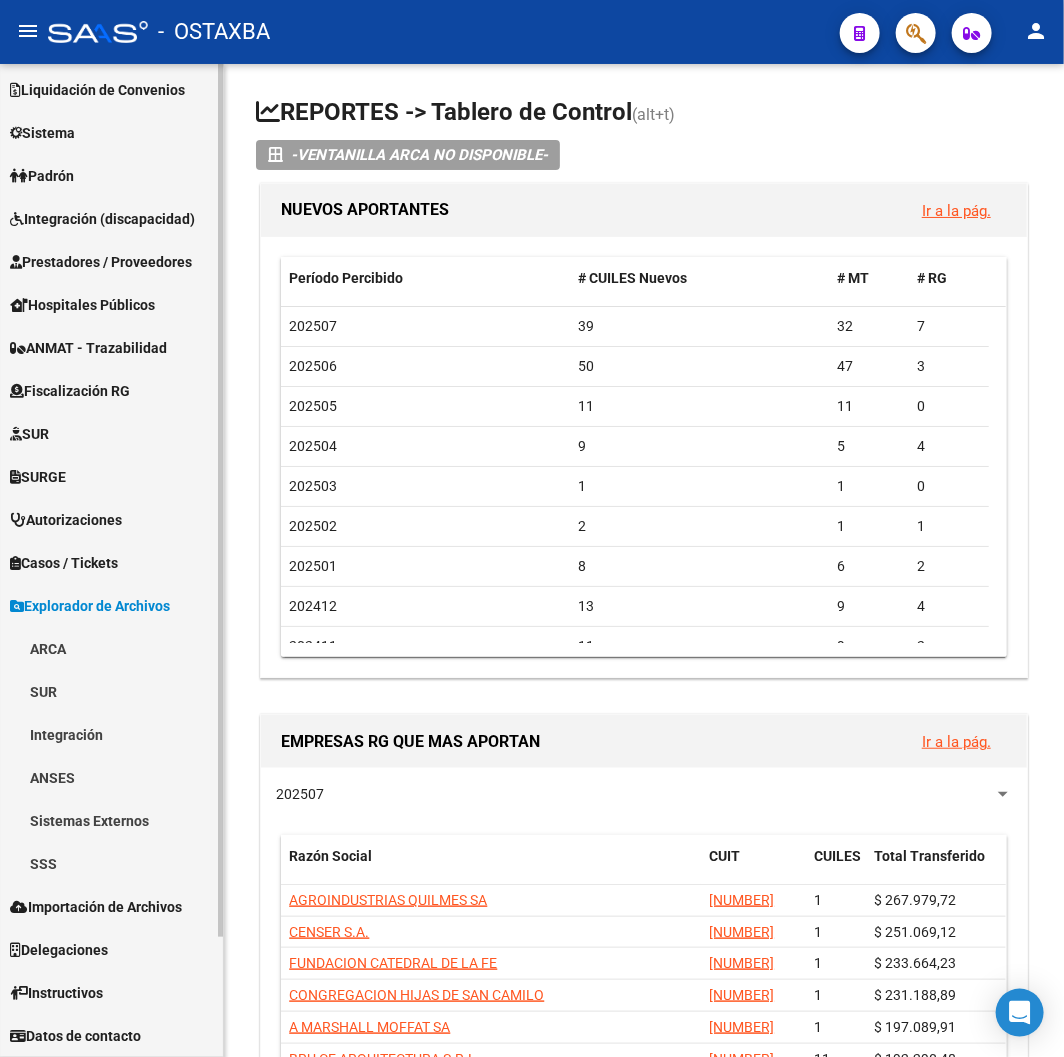 scroll, scrollTop: 132, scrollLeft: 0, axis: vertical 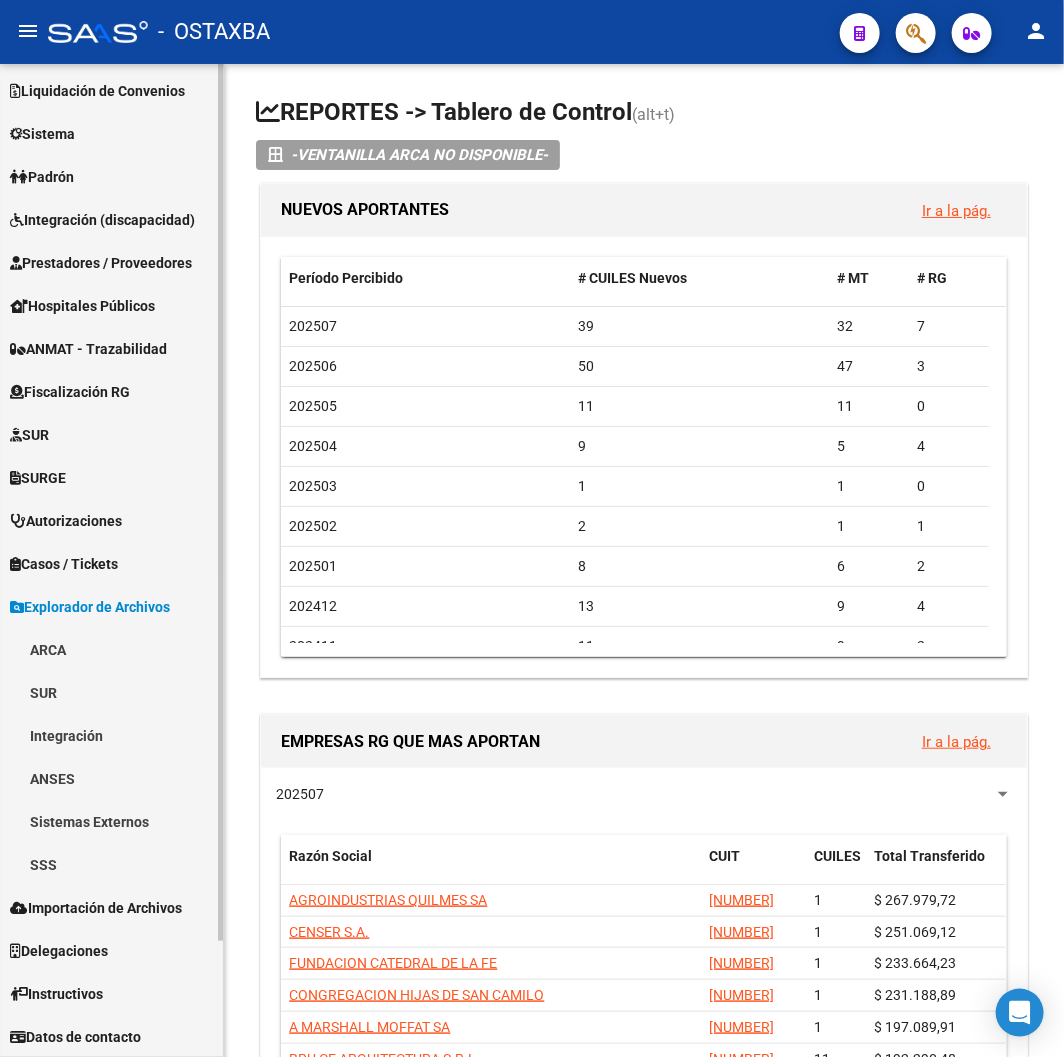 click on "SSS" at bounding box center (111, 864) 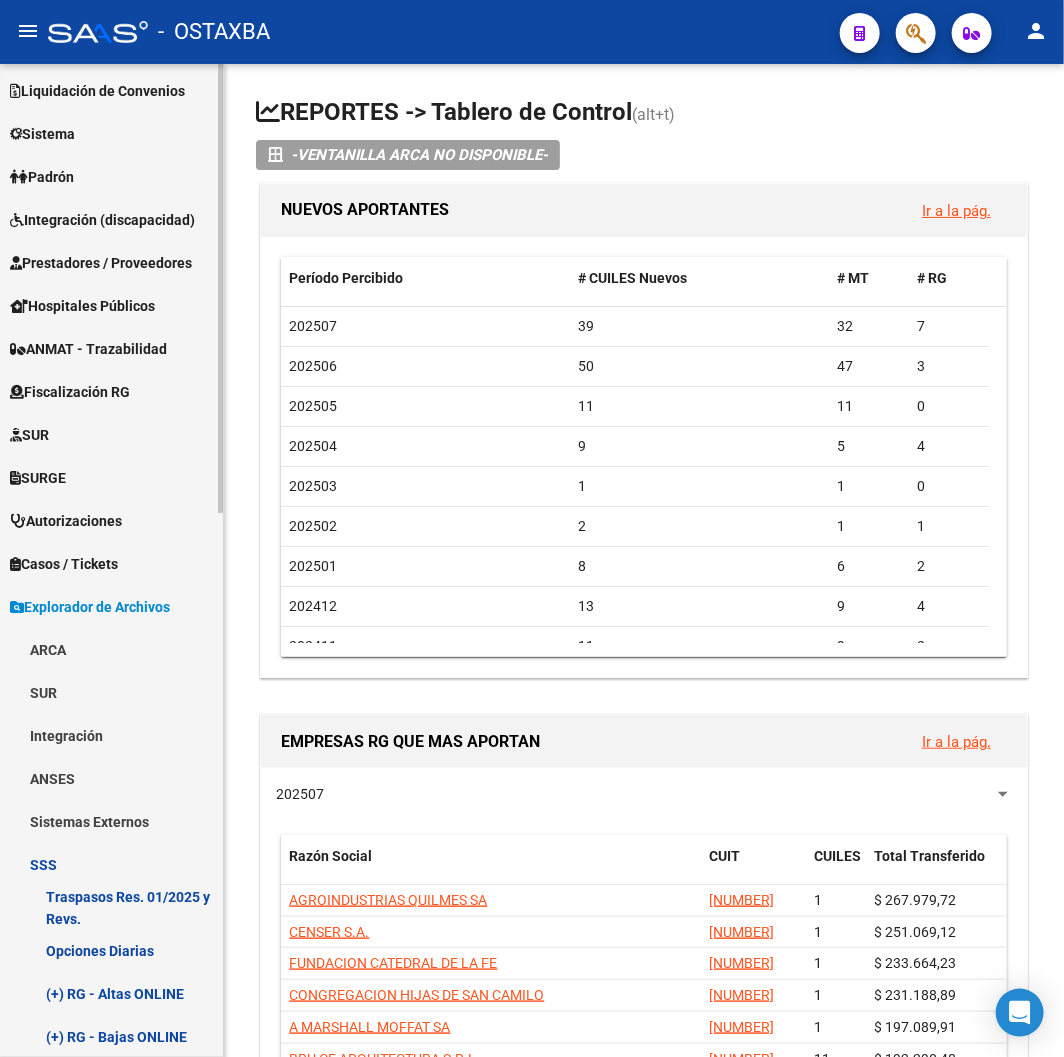 click on "(+) RG - Altas ONLINE" at bounding box center [111, 993] 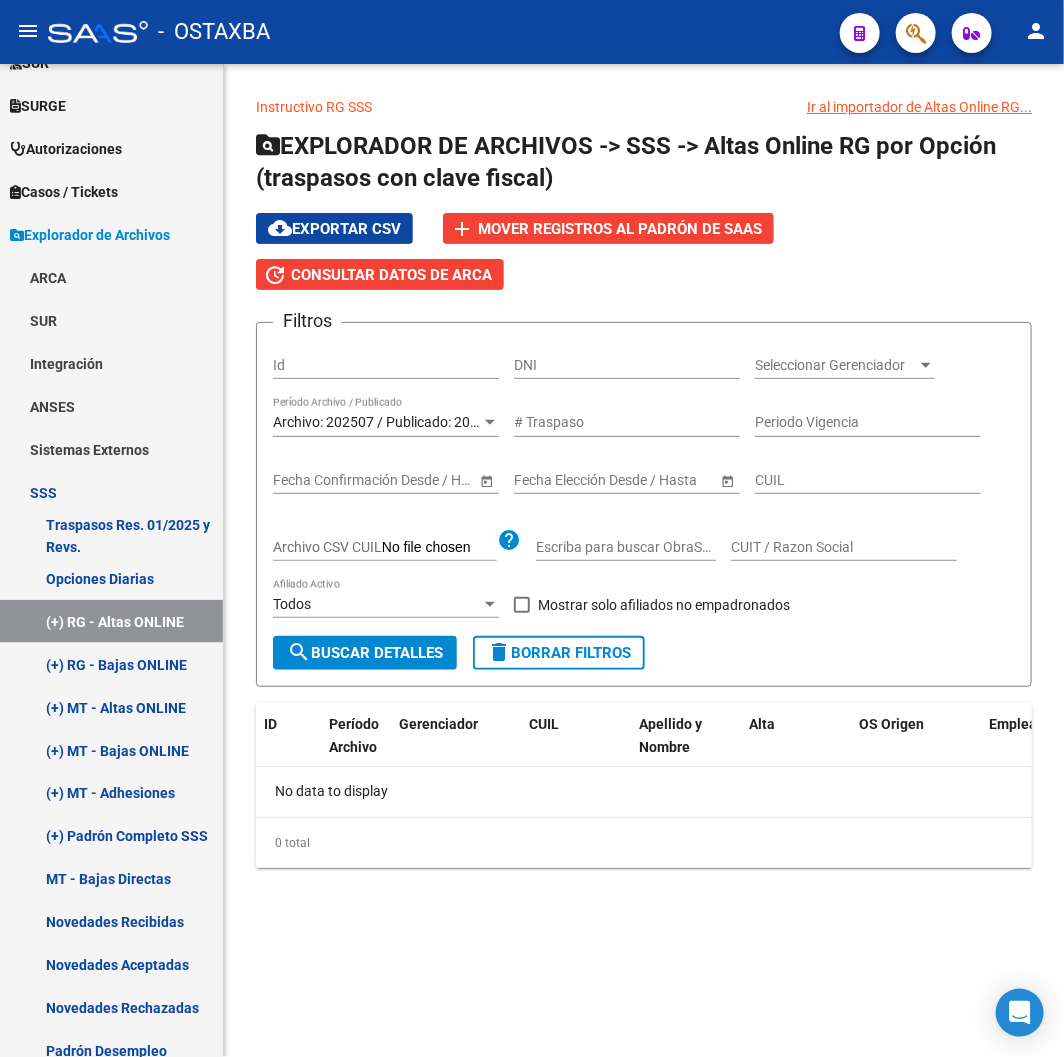 scroll, scrollTop: 576, scrollLeft: 0, axis: vertical 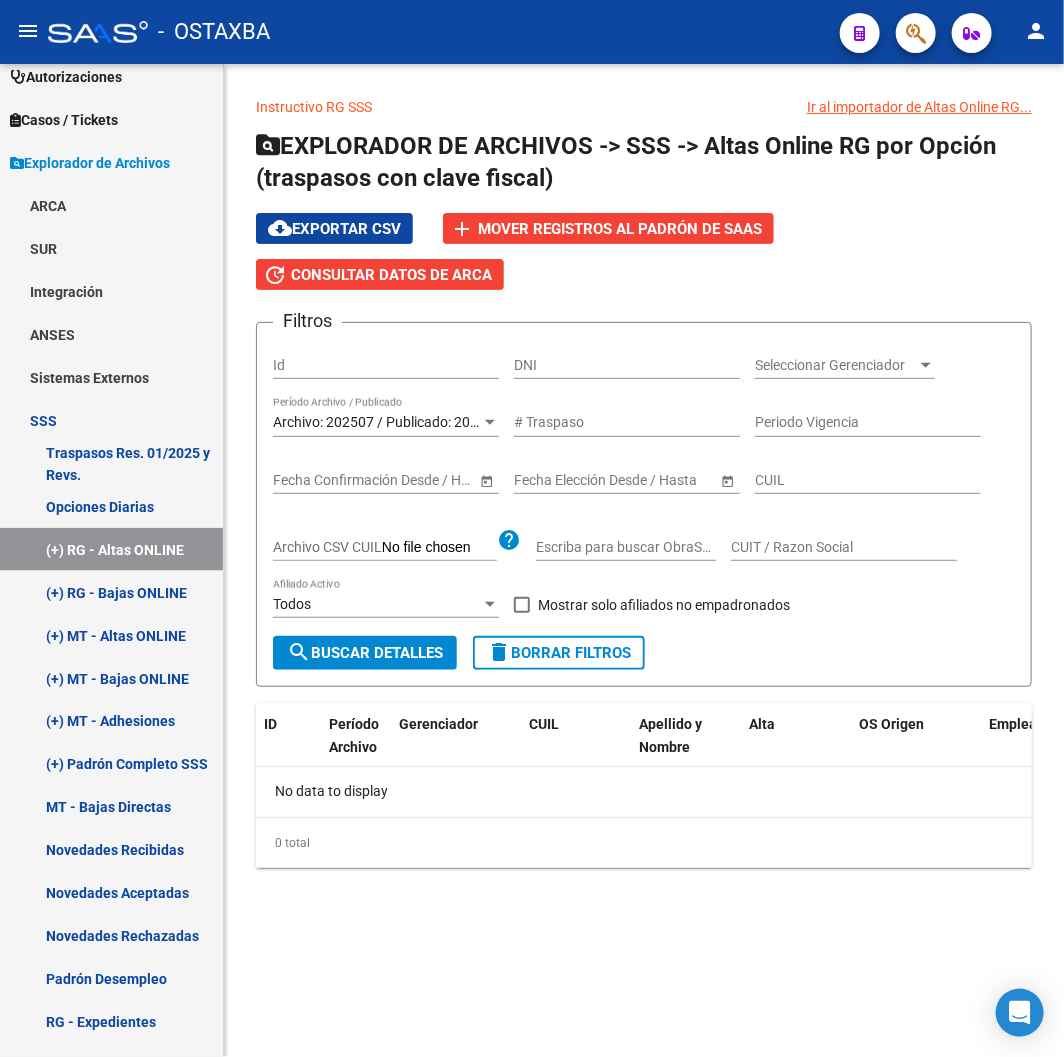 click on "Archivo: 202507 / Publicado: 202506 Período Archivo / Publicado" 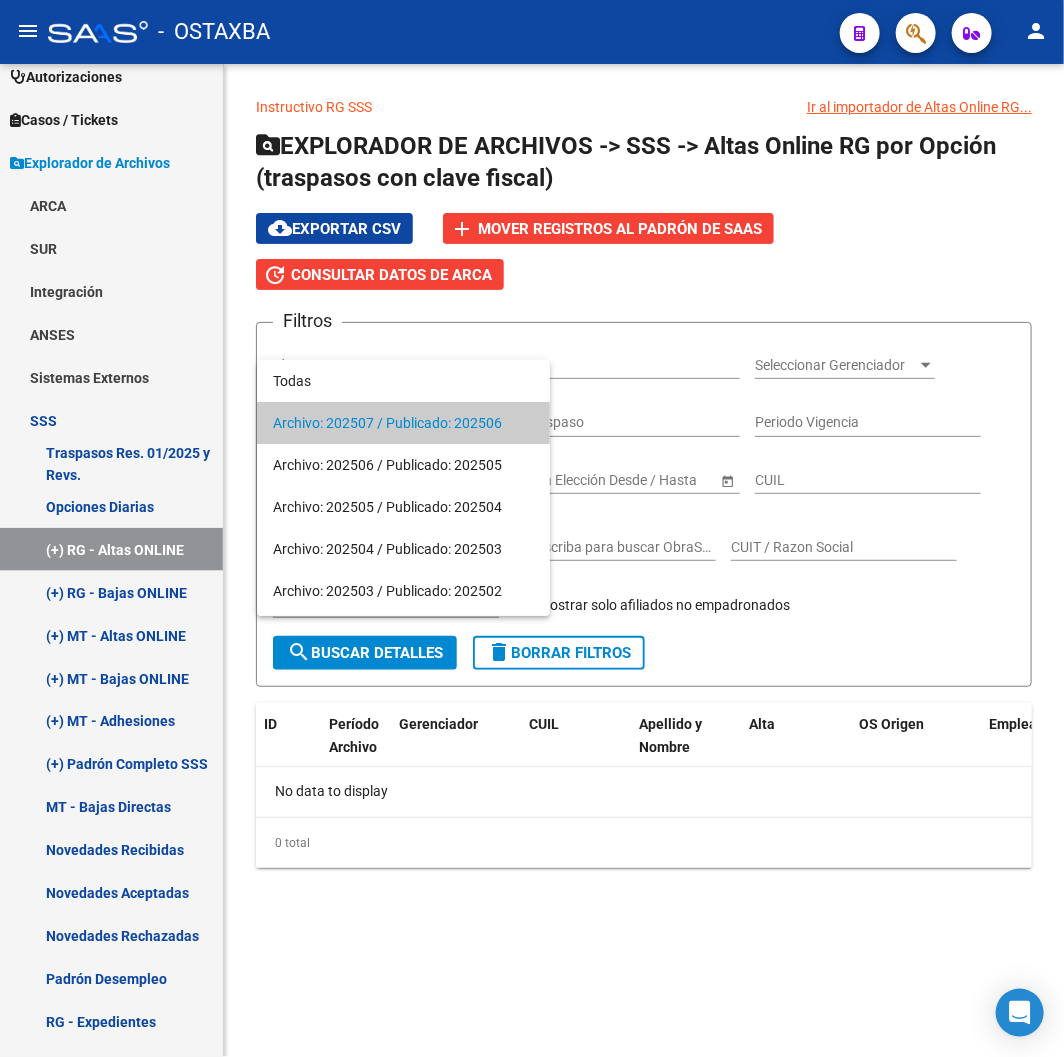 click at bounding box center (532, 528) 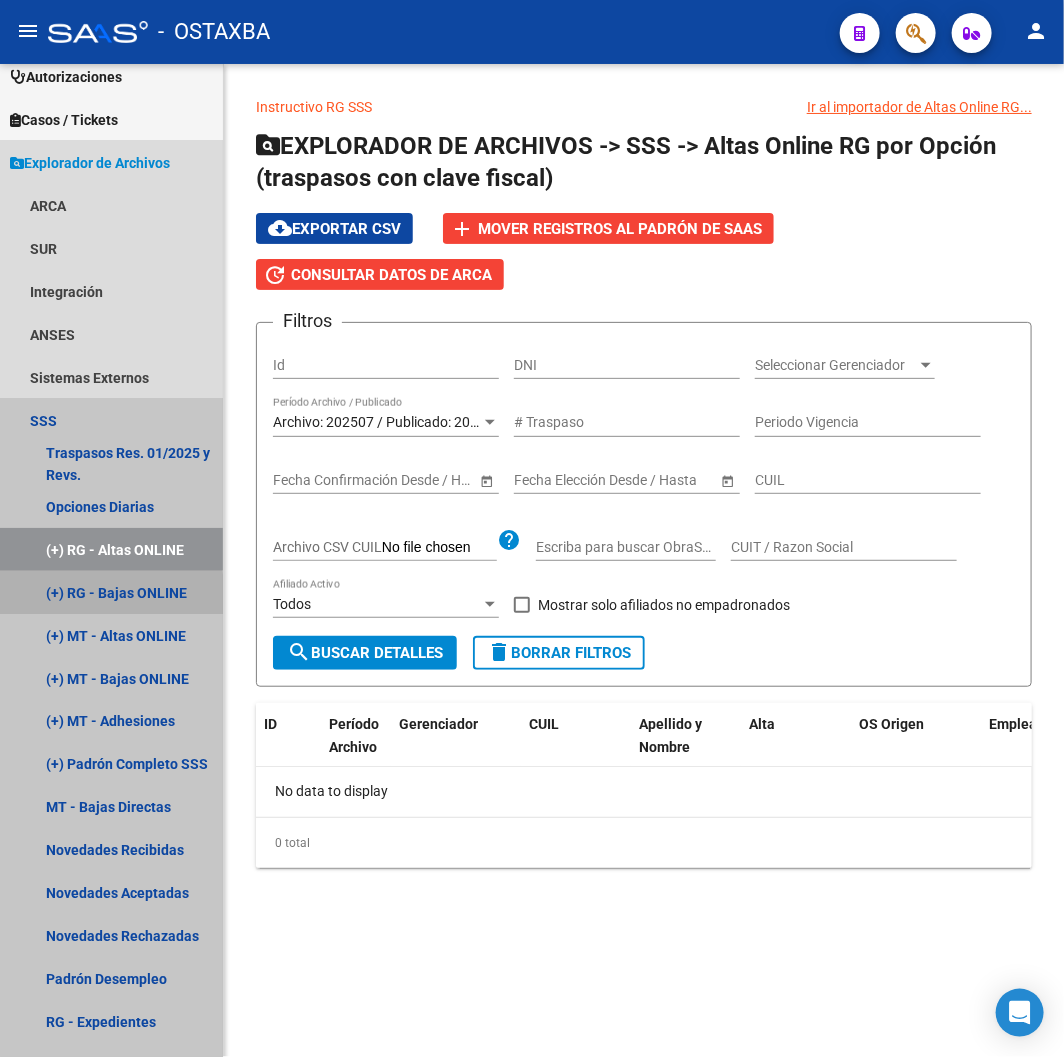 click on "(+) RG - Bajas ONLINE" at bounding box center (111, 592) 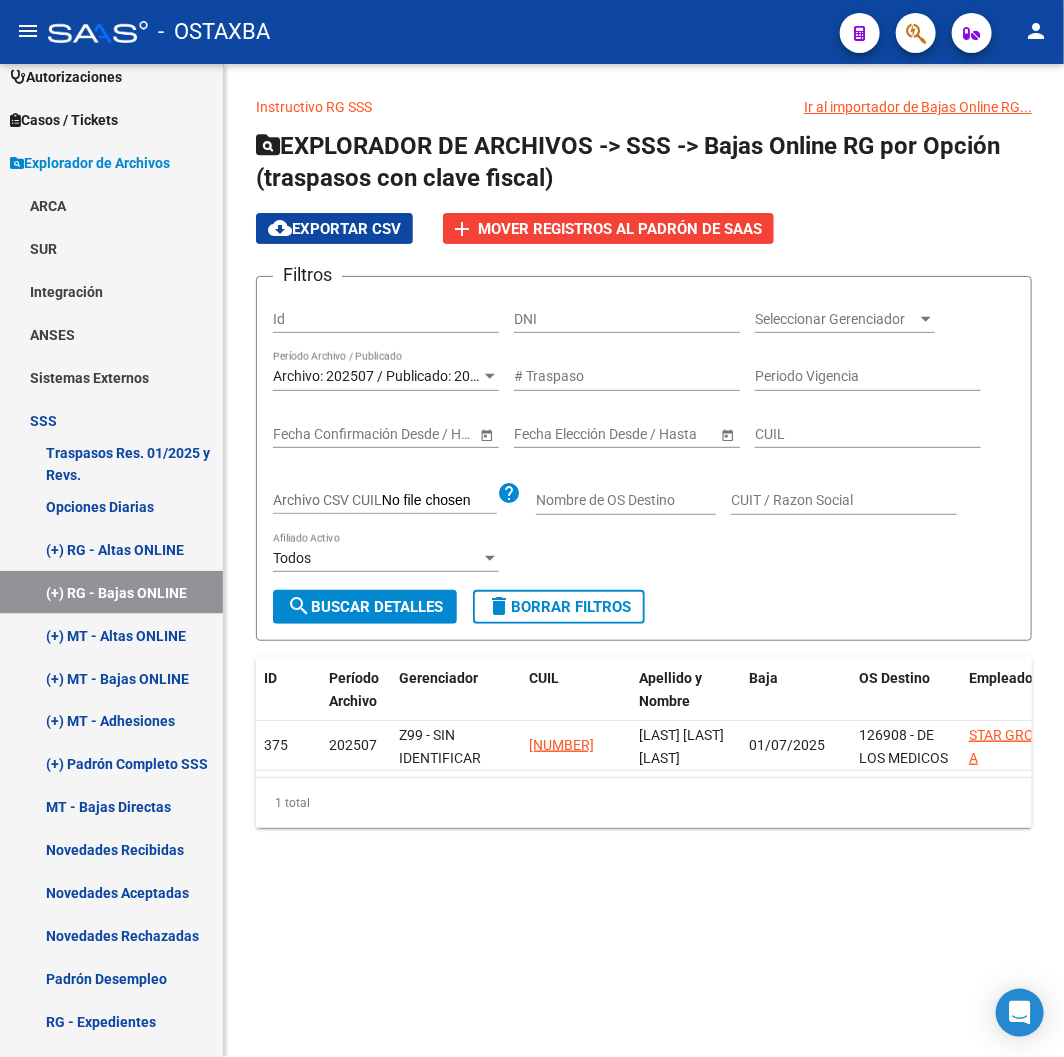 click on "Archivo: 202507 / Publicado: 202506 Período Archivo / Publicado" 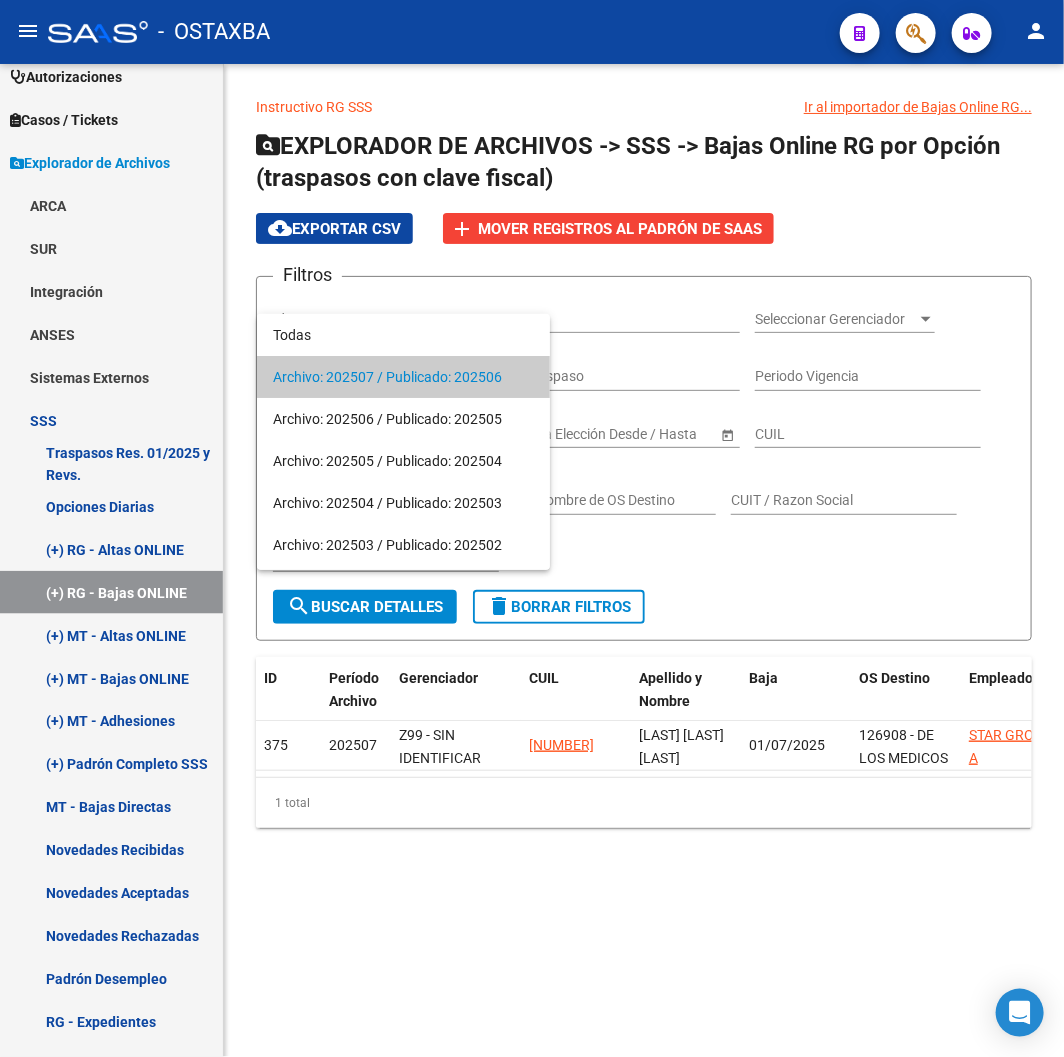 click at bounding box center (532, 528) 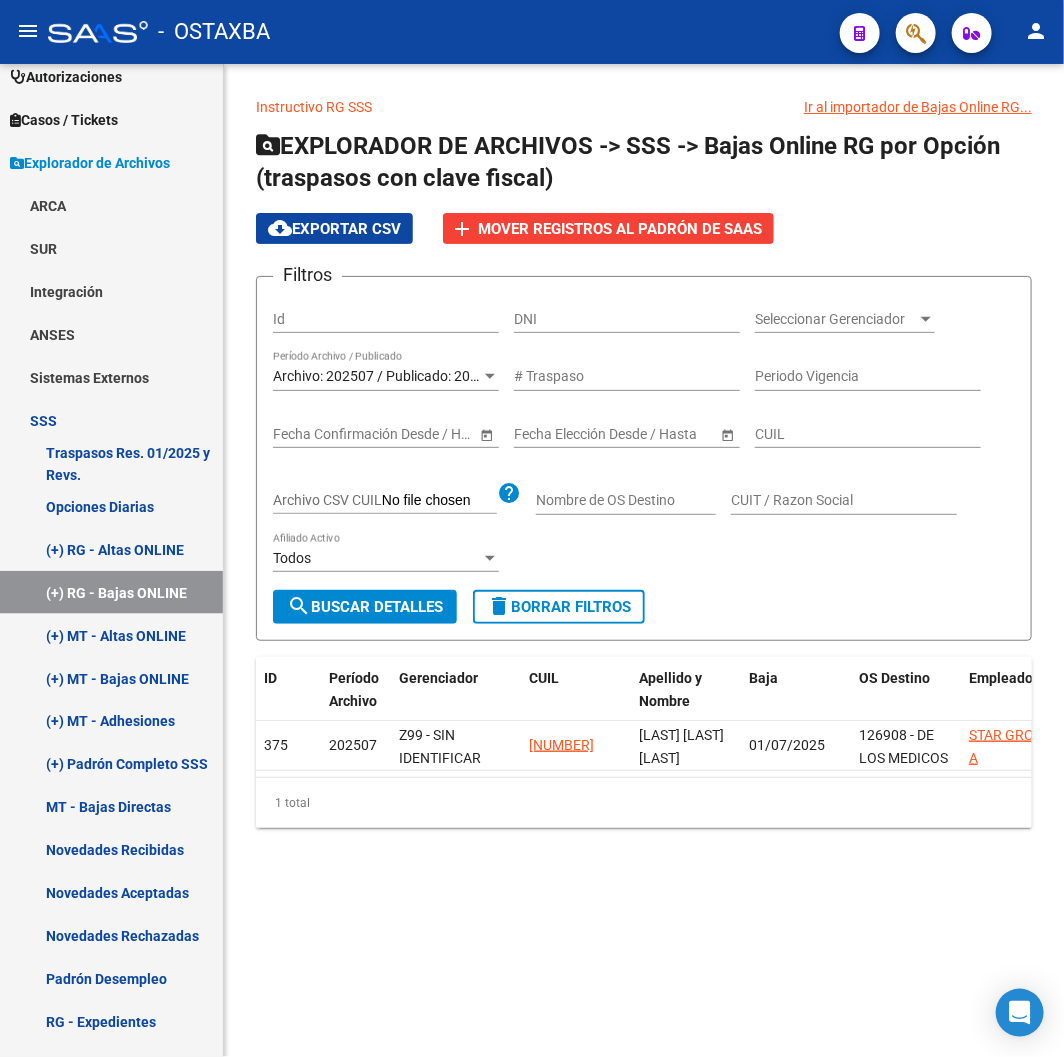 click on "(+) MT - Altas ONLINE" at bounding box center (111, 635) 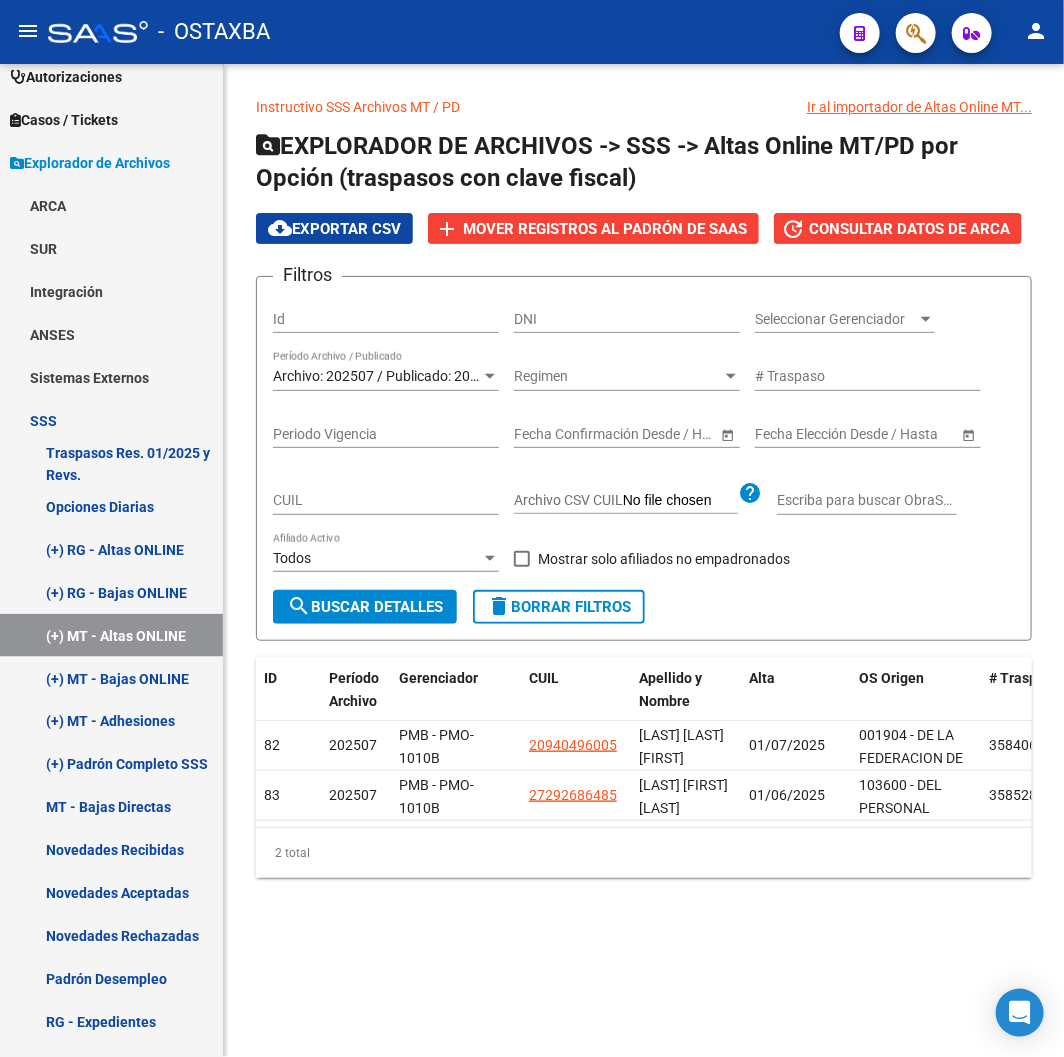 click on "Archivo: 202507 / Publicado: 202506 Período Archivo / Publicado" 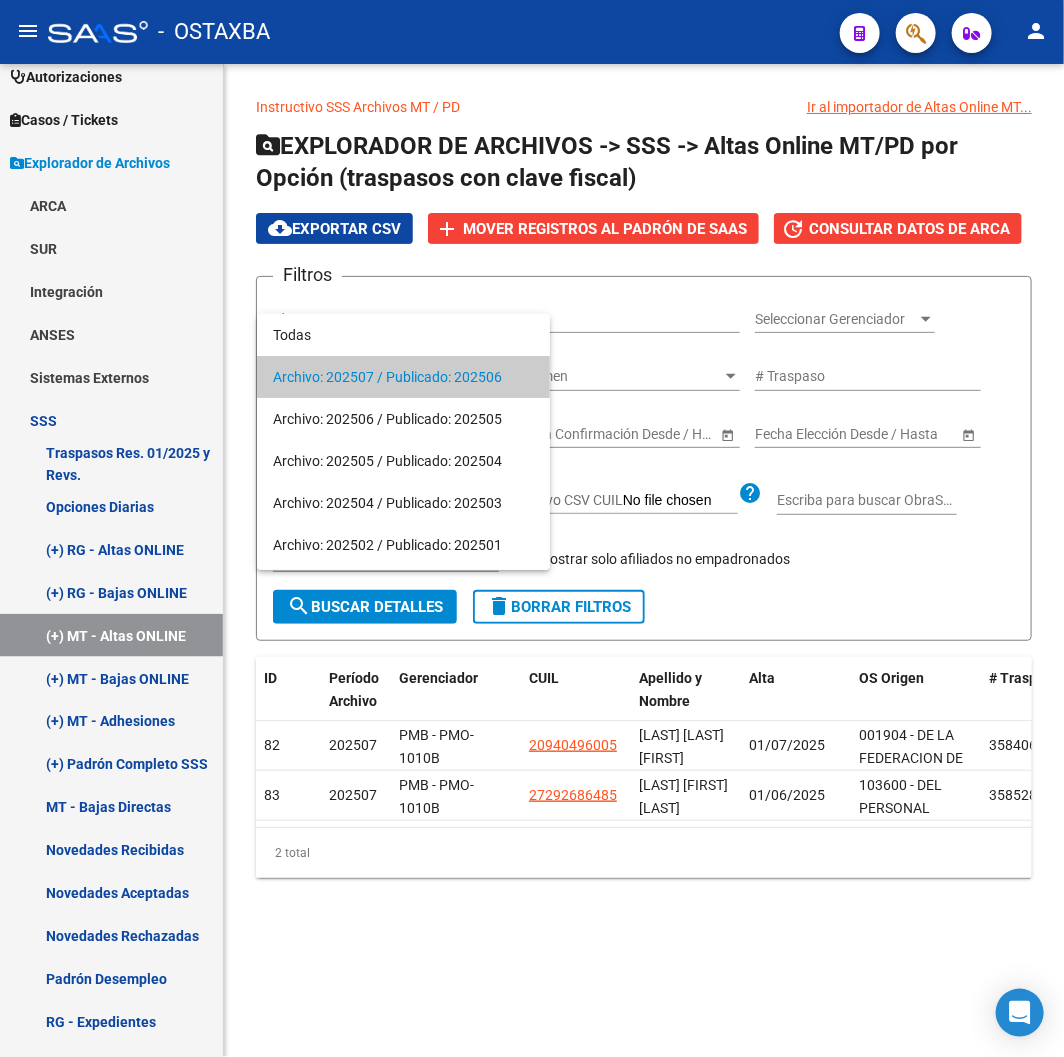 click at bounding box center [532, 528] 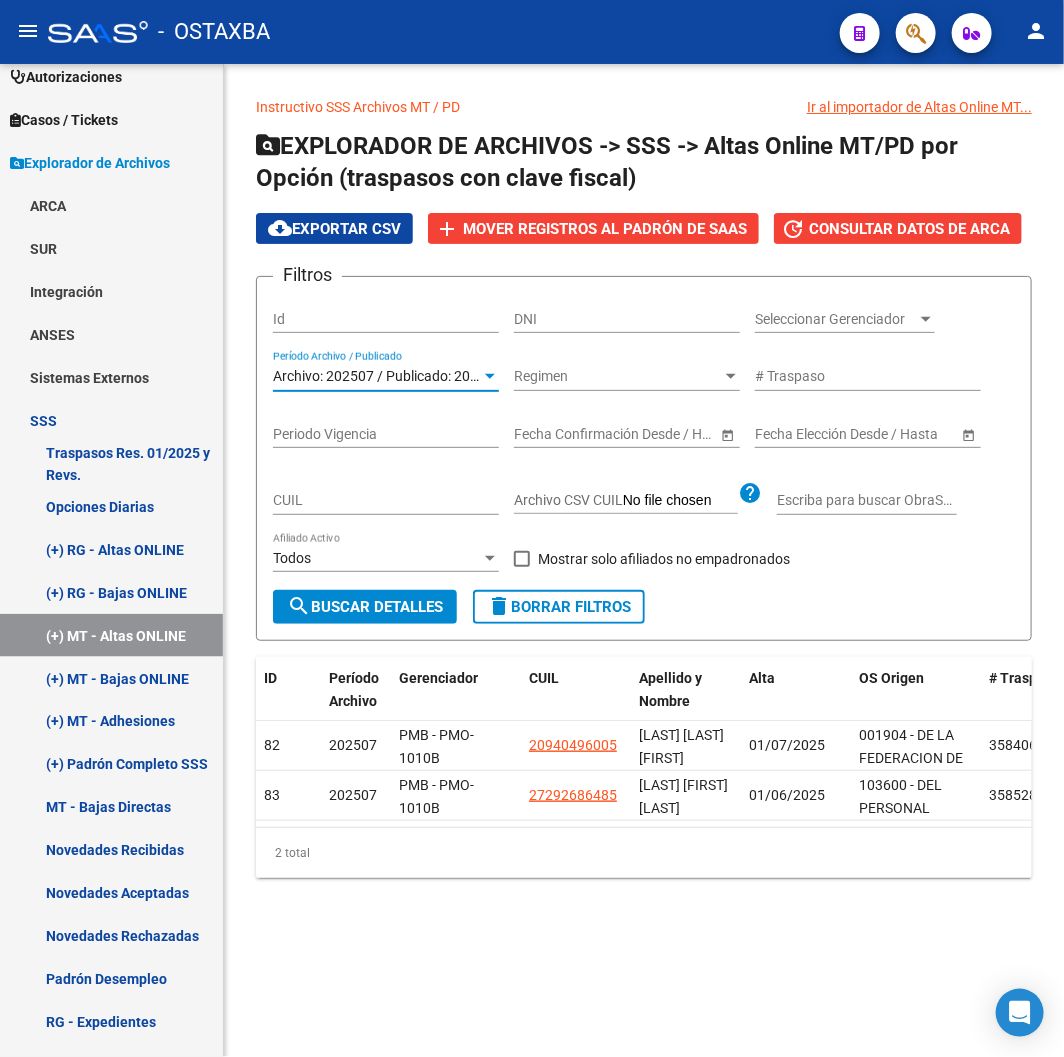 click on "(+) MT - Bajas ONLINE" at bounding box center (111, 678) 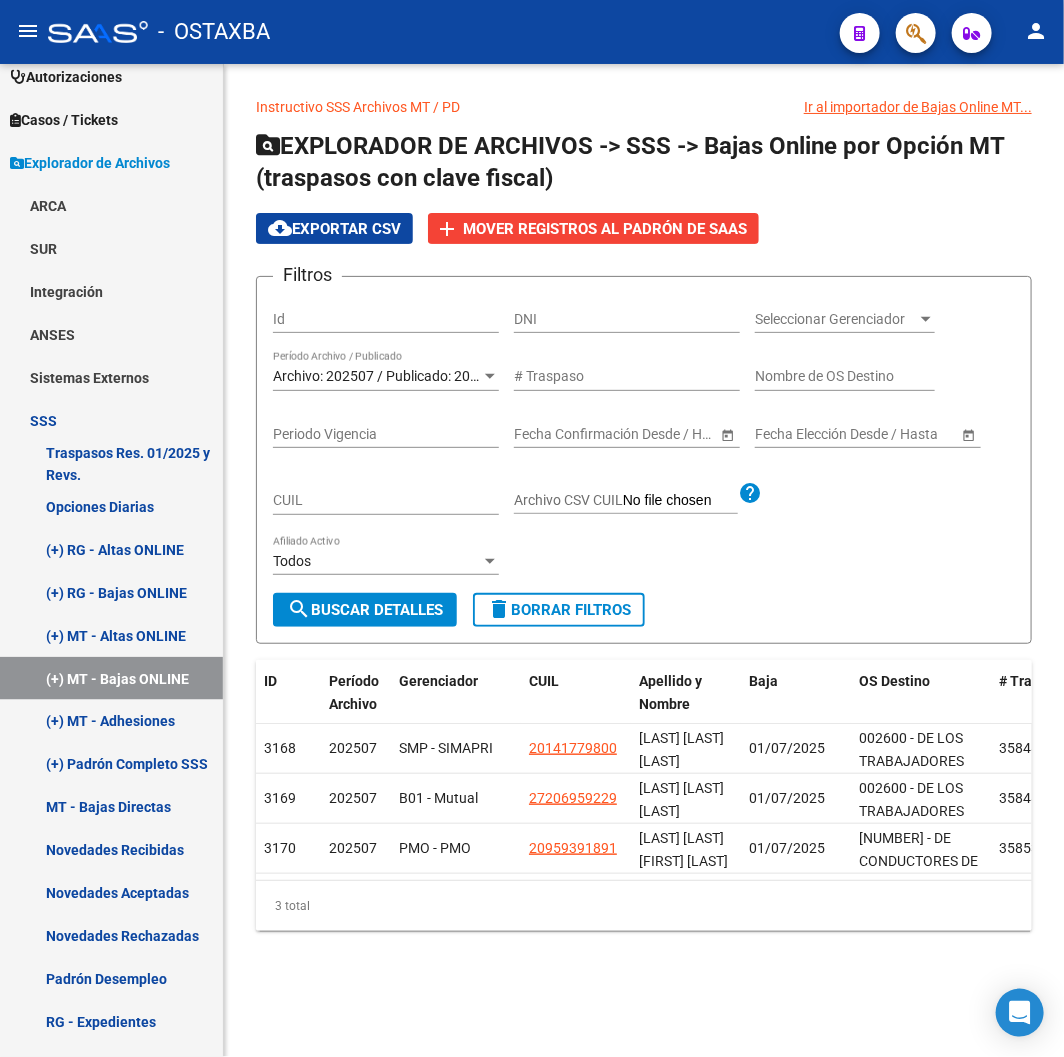 click on "Instructivo SSS Archivos MT / PD" 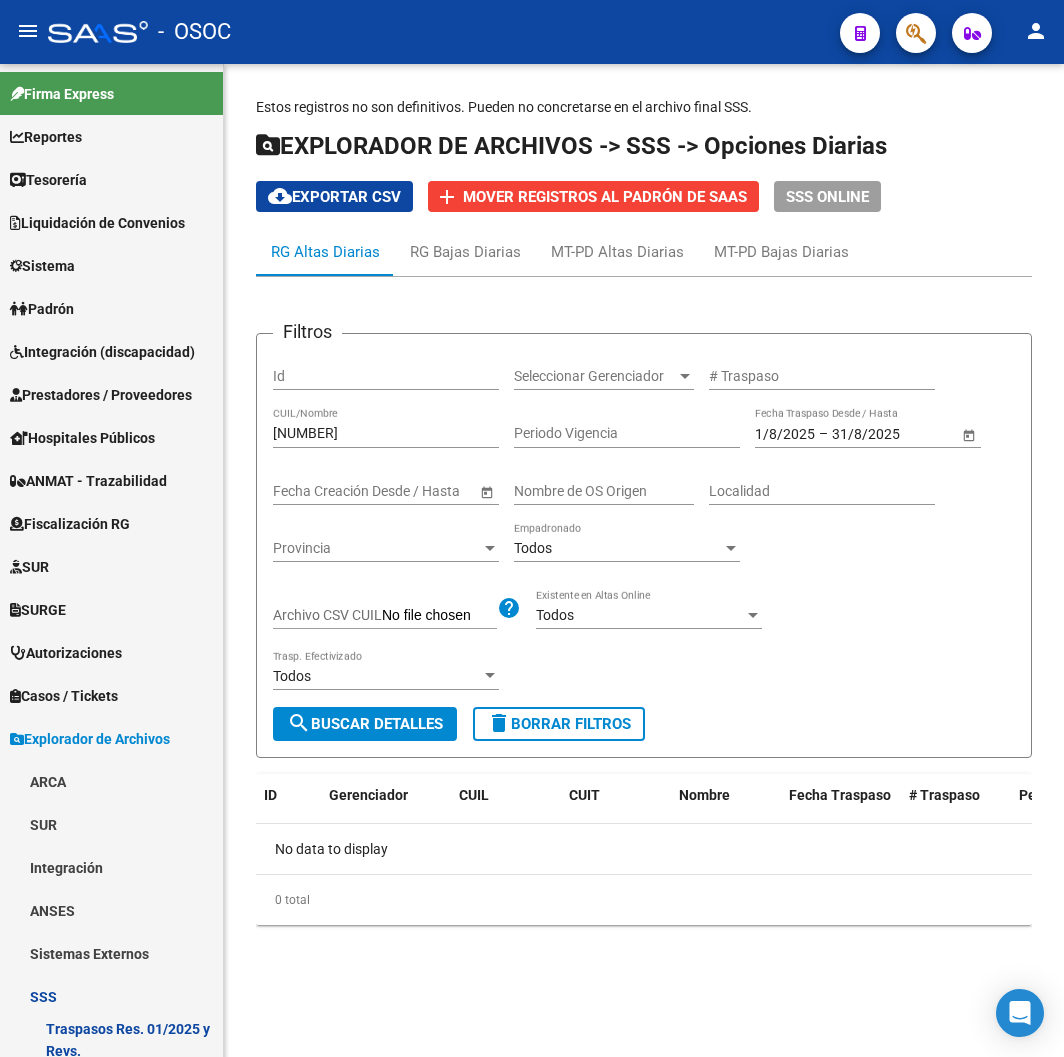 scroll, scrollTop: 0, scrollLeft: 0, axis: both 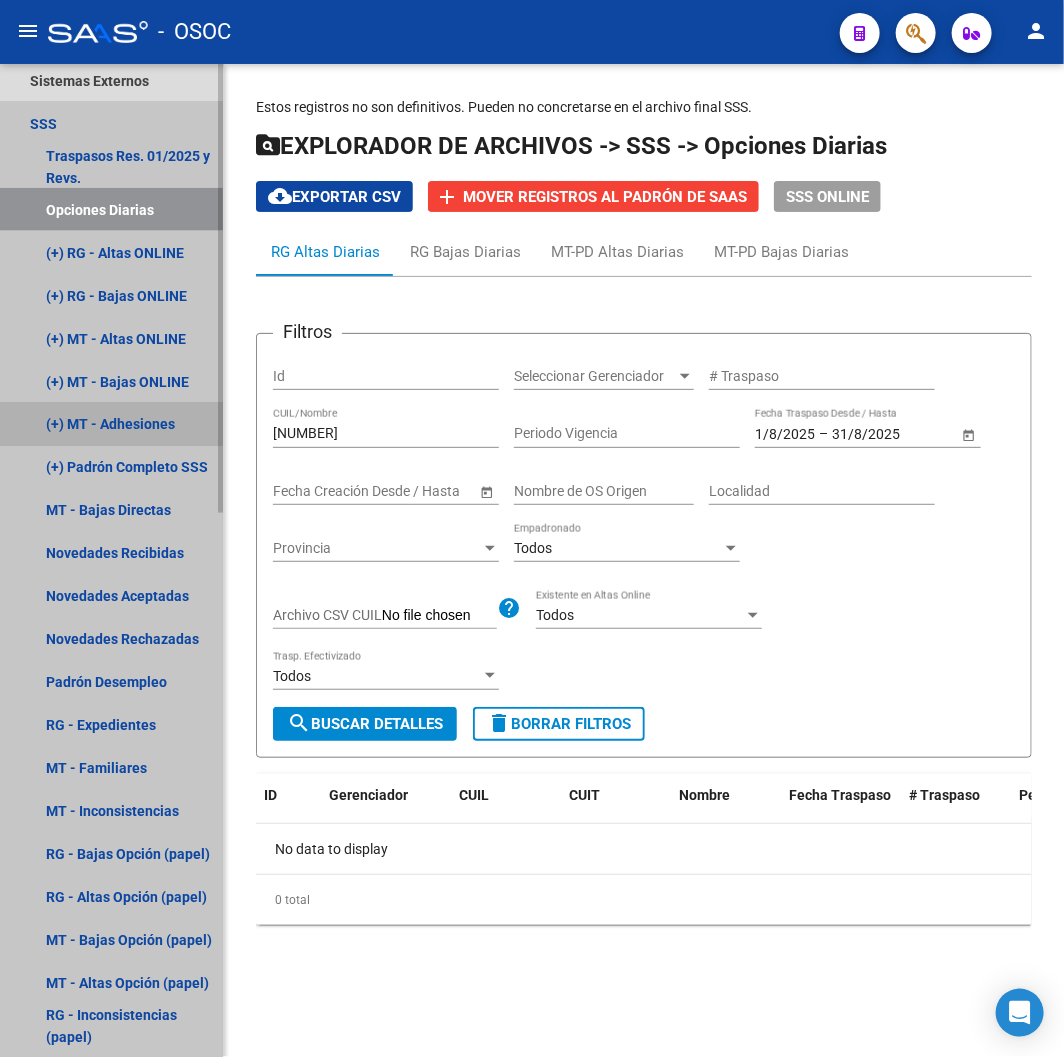 click on "(+) MT - Adhesiones" at bounding box center (111, 424) 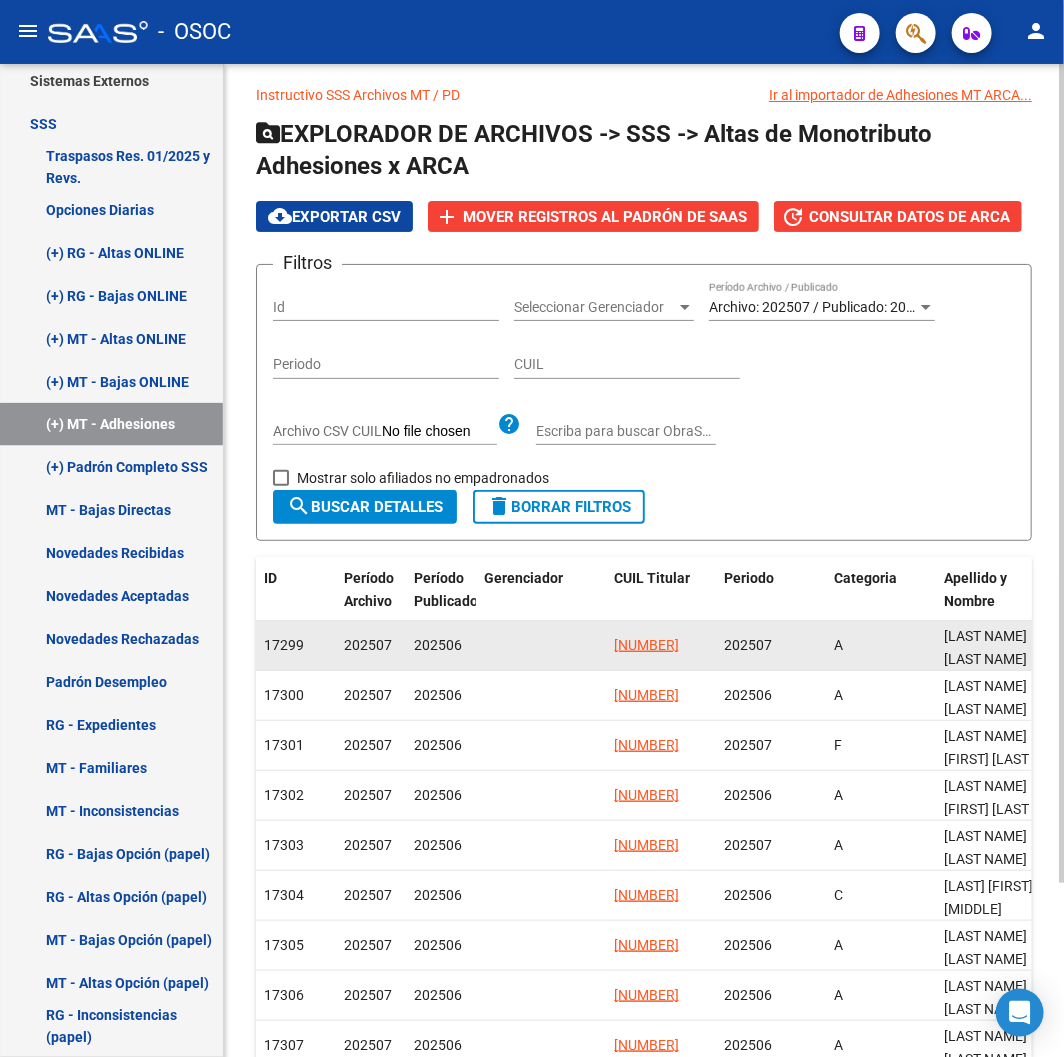 scroll, scrollTop: 0, scrollLeft: 0, axis: both 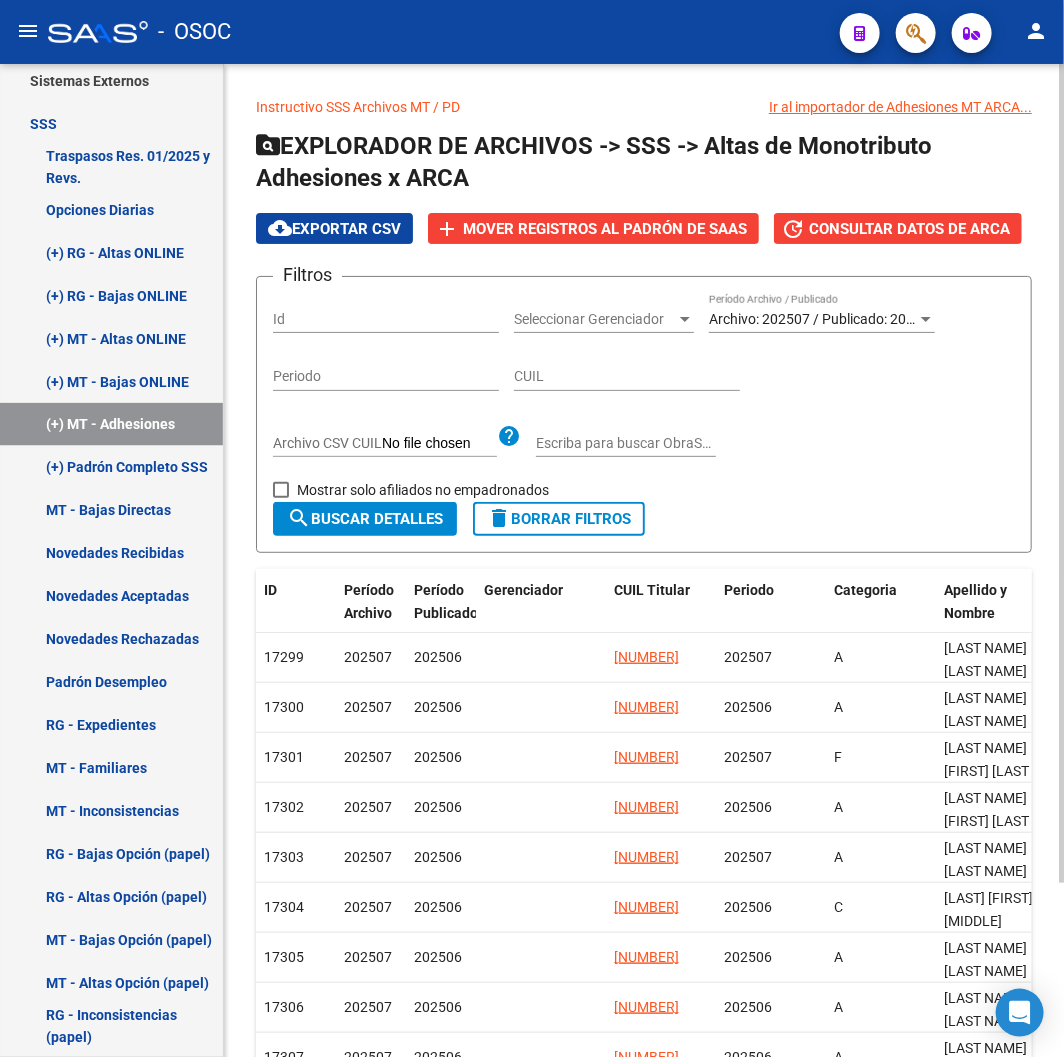 click on "Archivo: 202507 / Publicado: 202506" at bounding box center [823, 319] 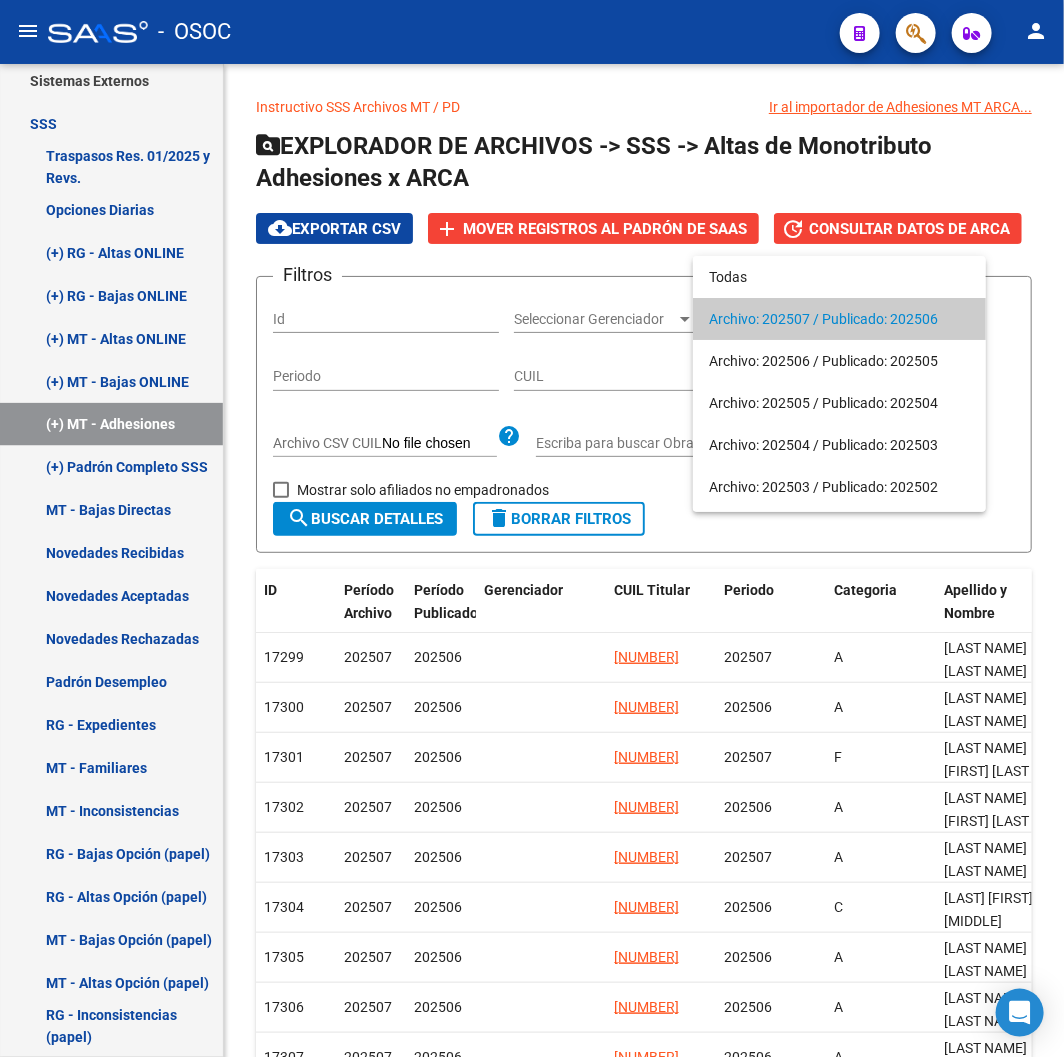 click at bounding box center [532, 528] 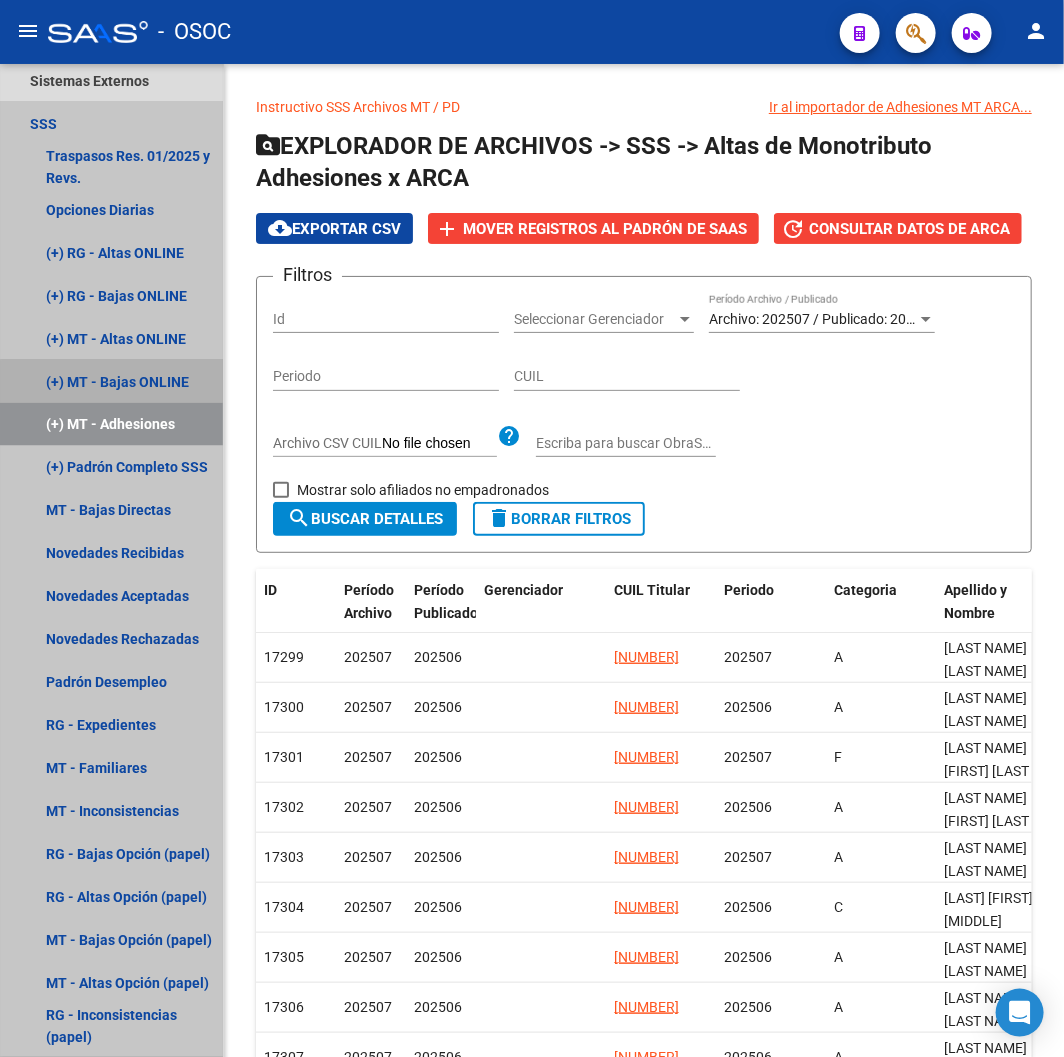 click on "(+) MT - Bajas ONLINE" at bounding box center (111, 381) 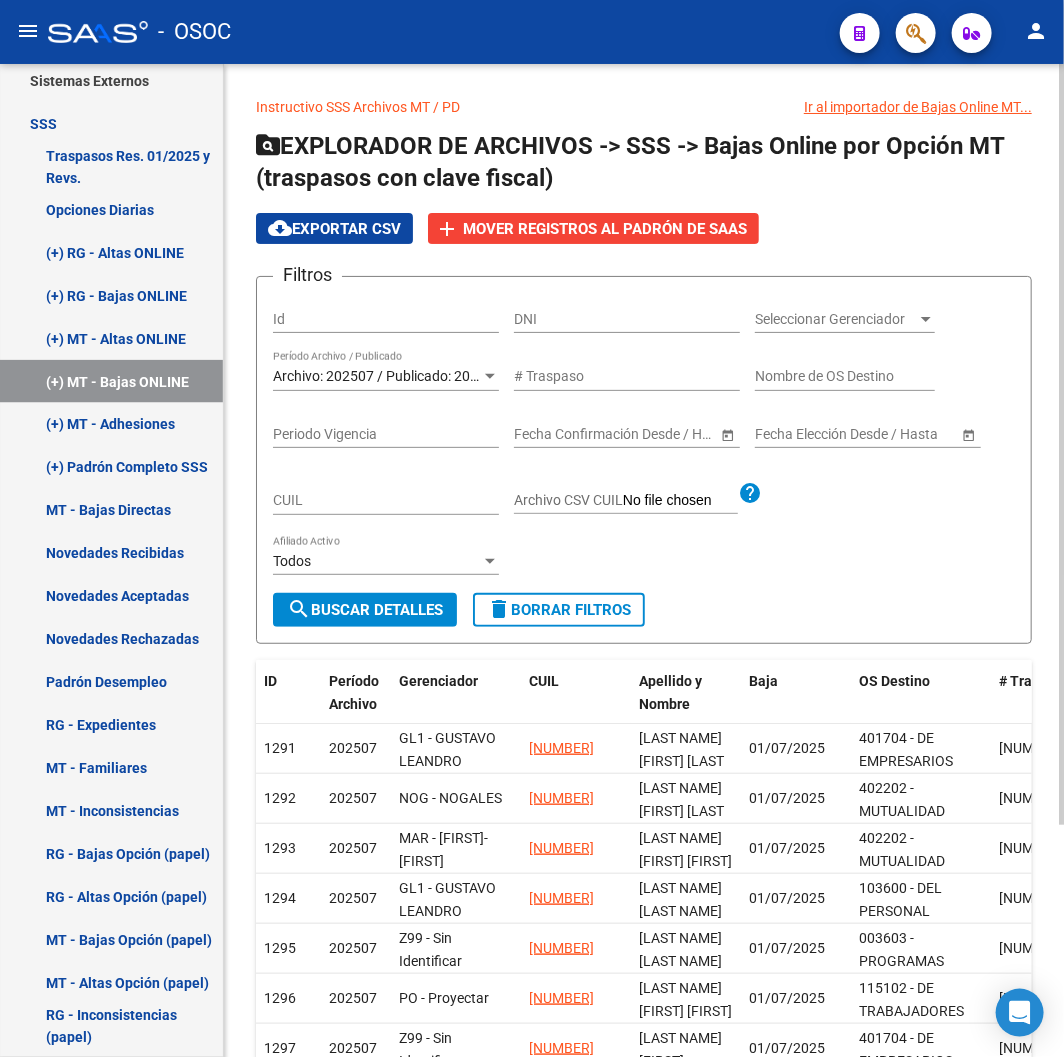 scroll, scrollTop: 304, scrollLeft: 0, axis: vertical 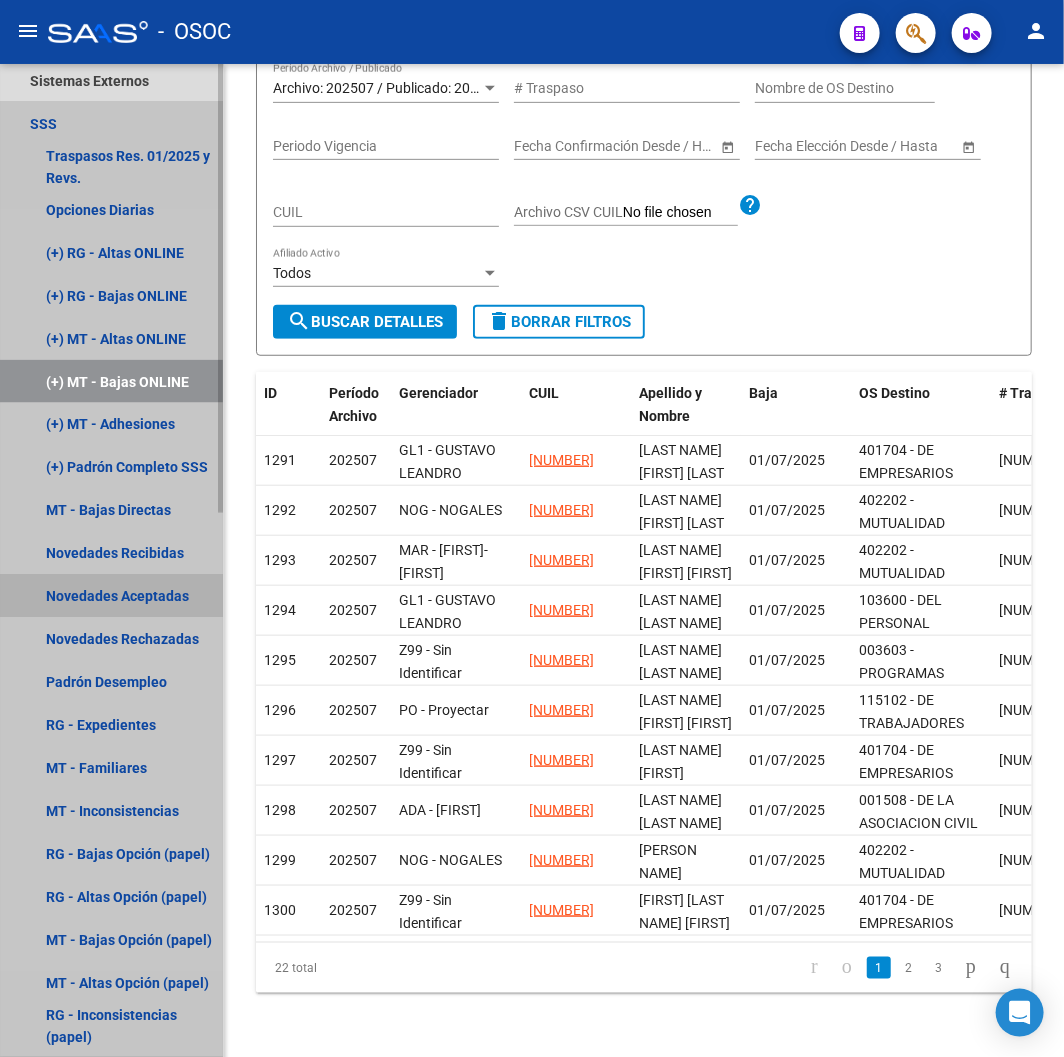 click on "Novedades Aceptadas" at bounding box center [111, 596] 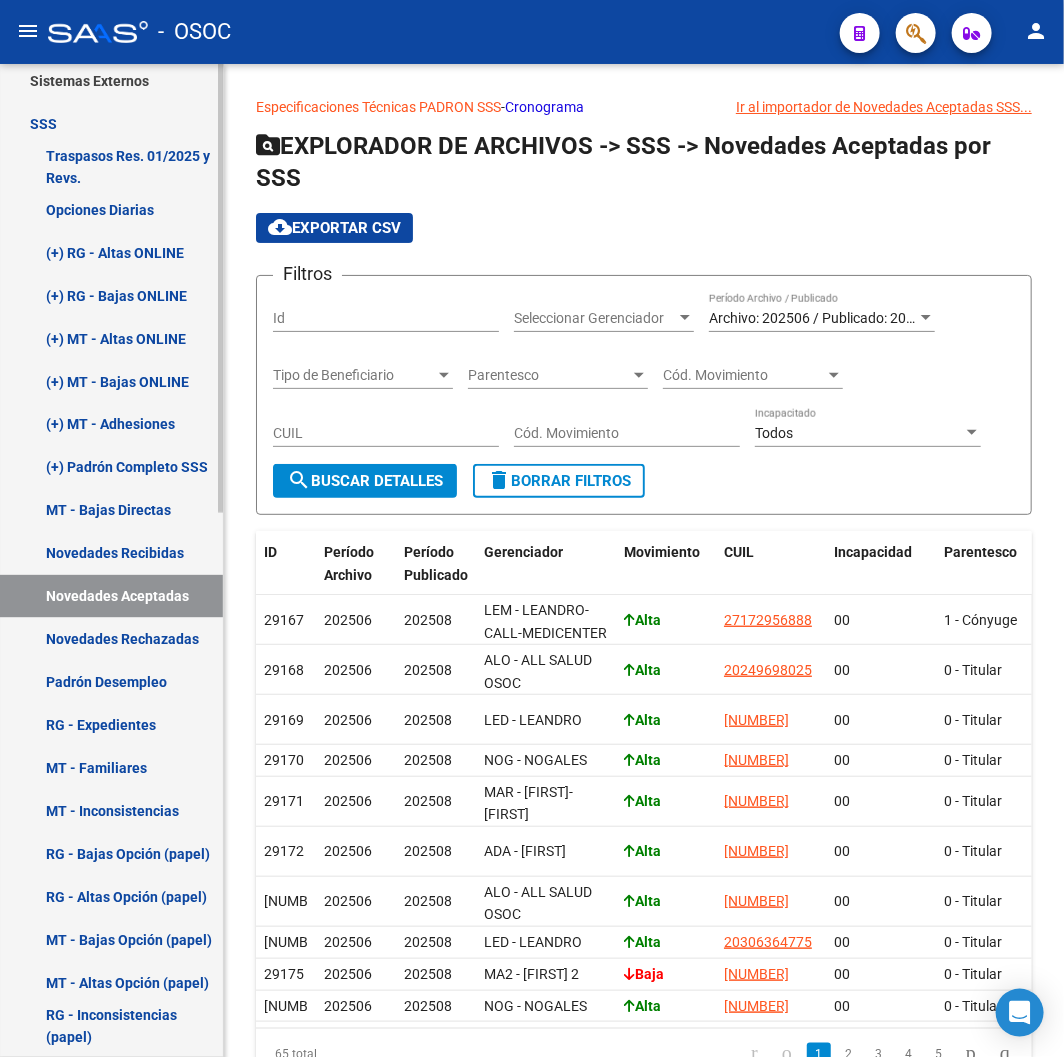 click on "(+) RG - Altas ONLINE" at bounding box center [111, 252] 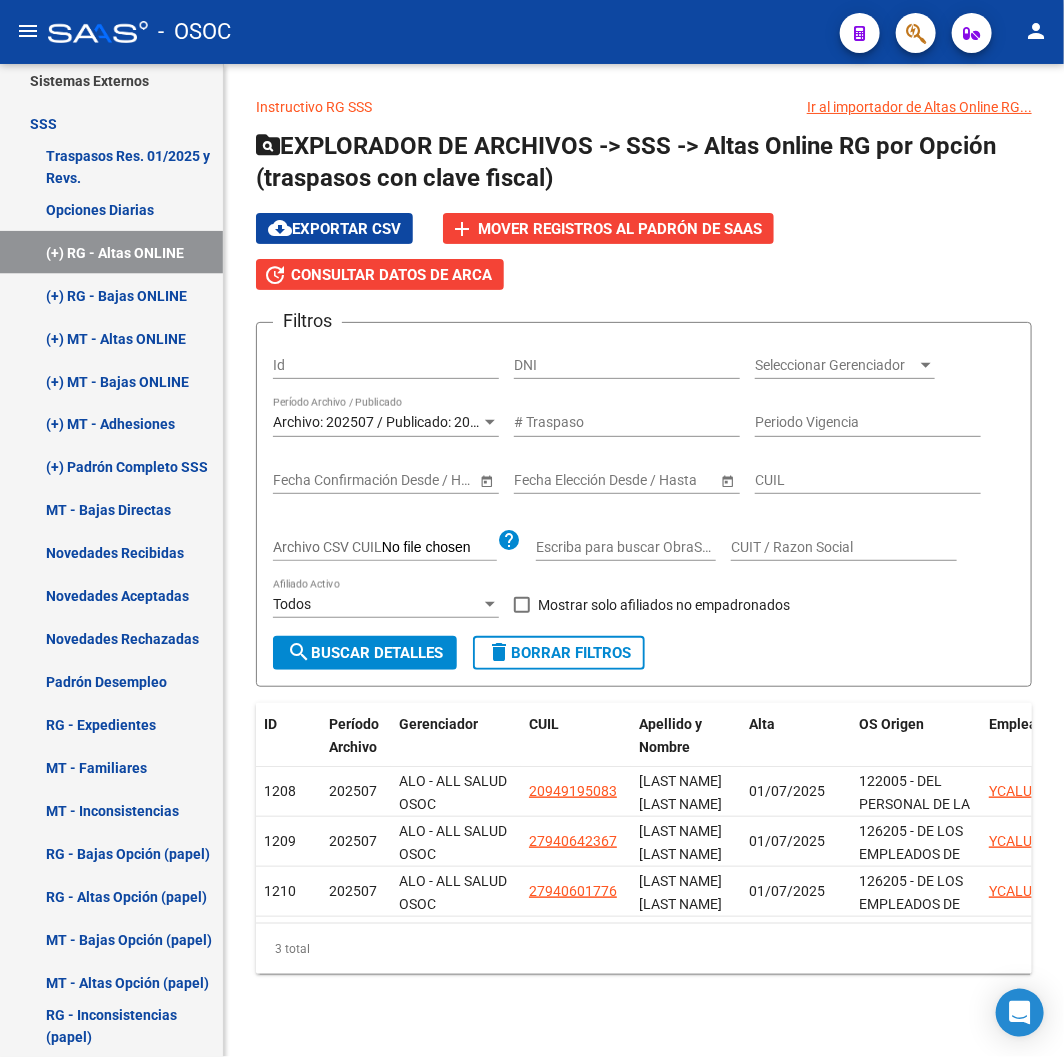 scroll, scrollTop: 0, scrollLeft: 176, axis: horizontal 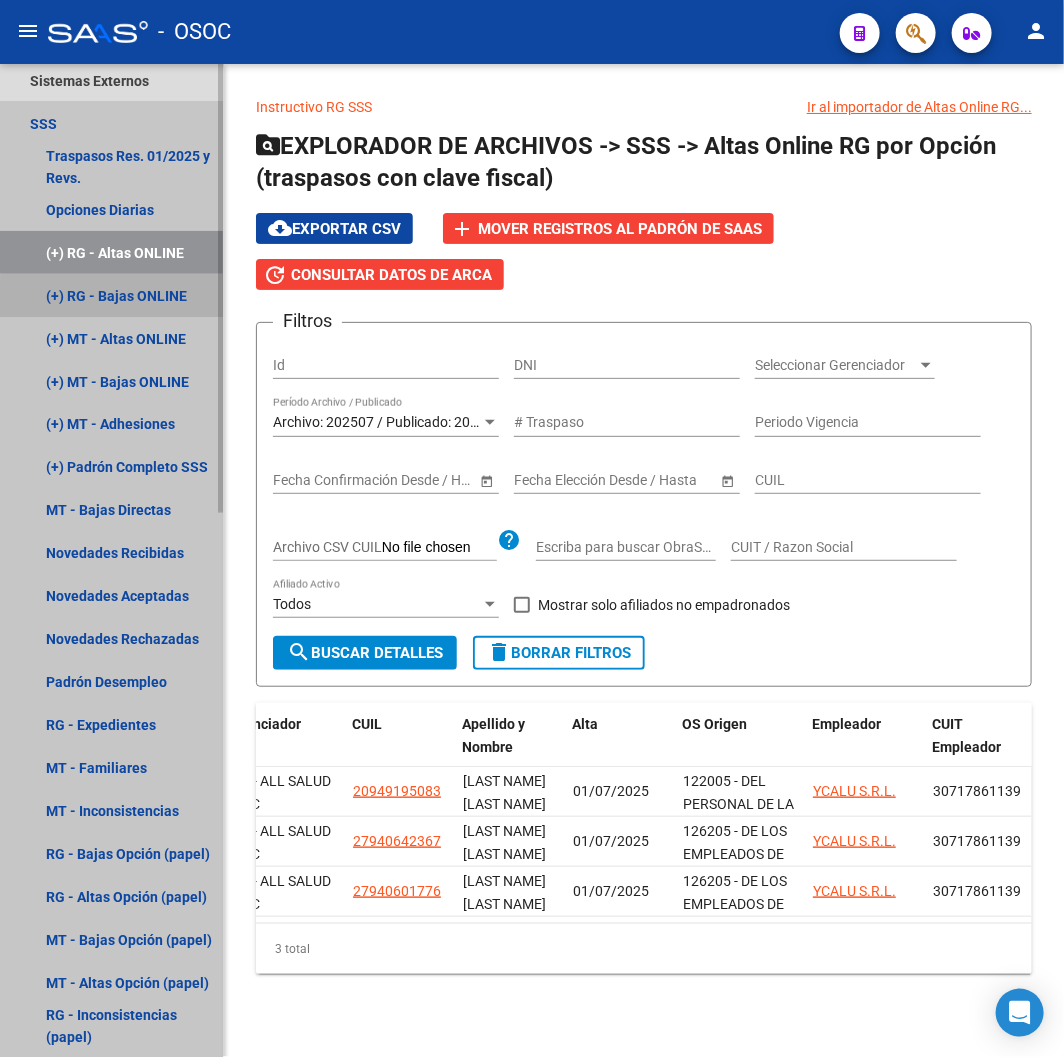 click on "(+) RG - Bajas ONLINE" at bounding box center [111, 295] 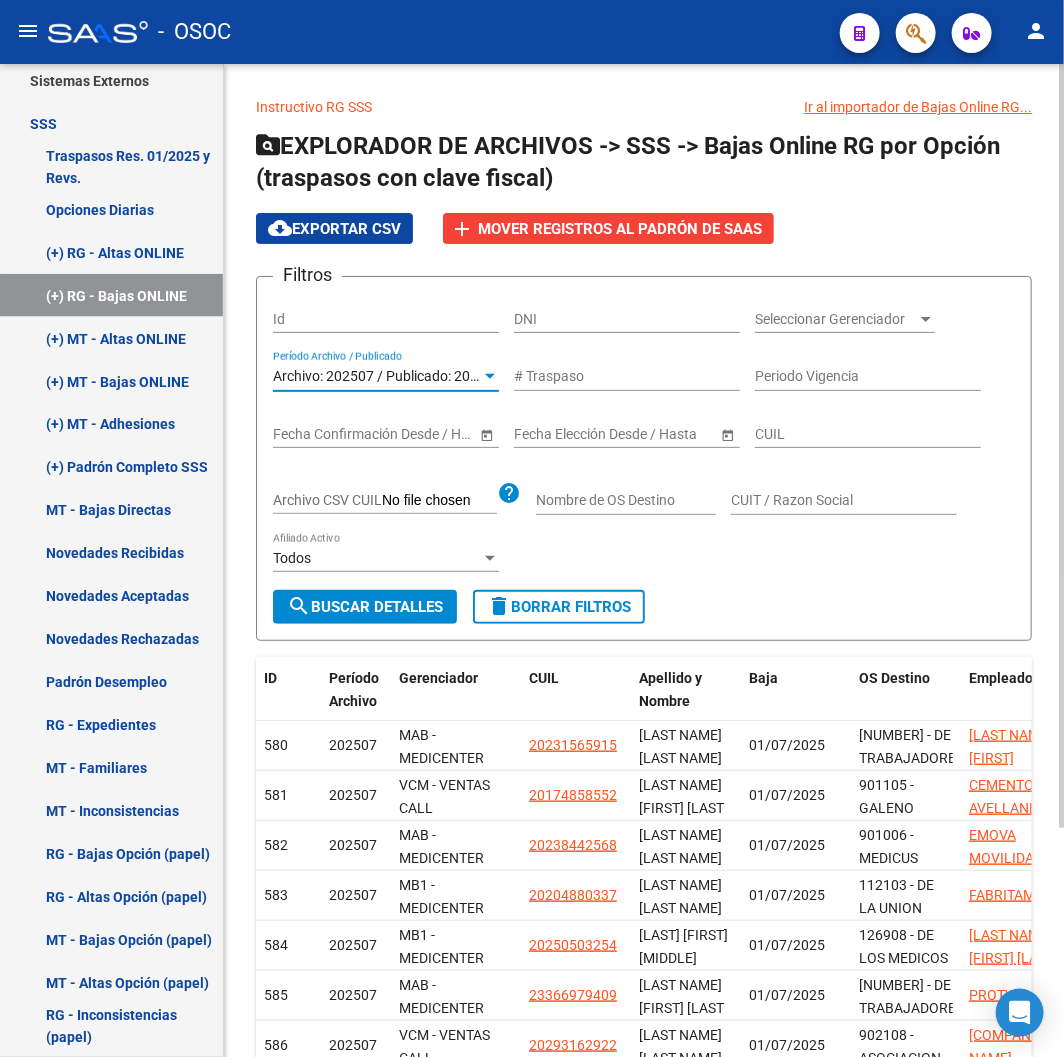 click on "Archivo: 202507 / Publicado: 202506" at bounding box center (387, 376) 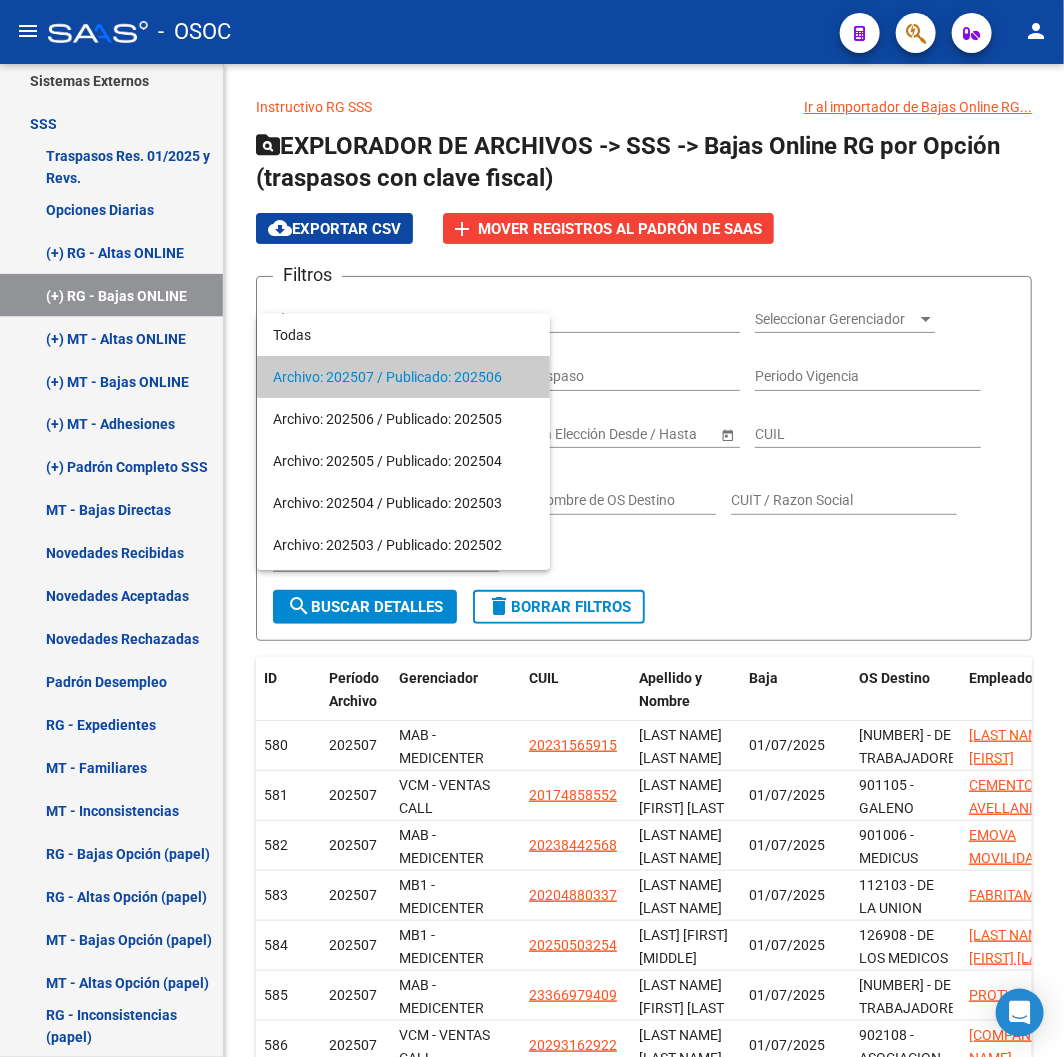 click at bounding box center [532, 528] 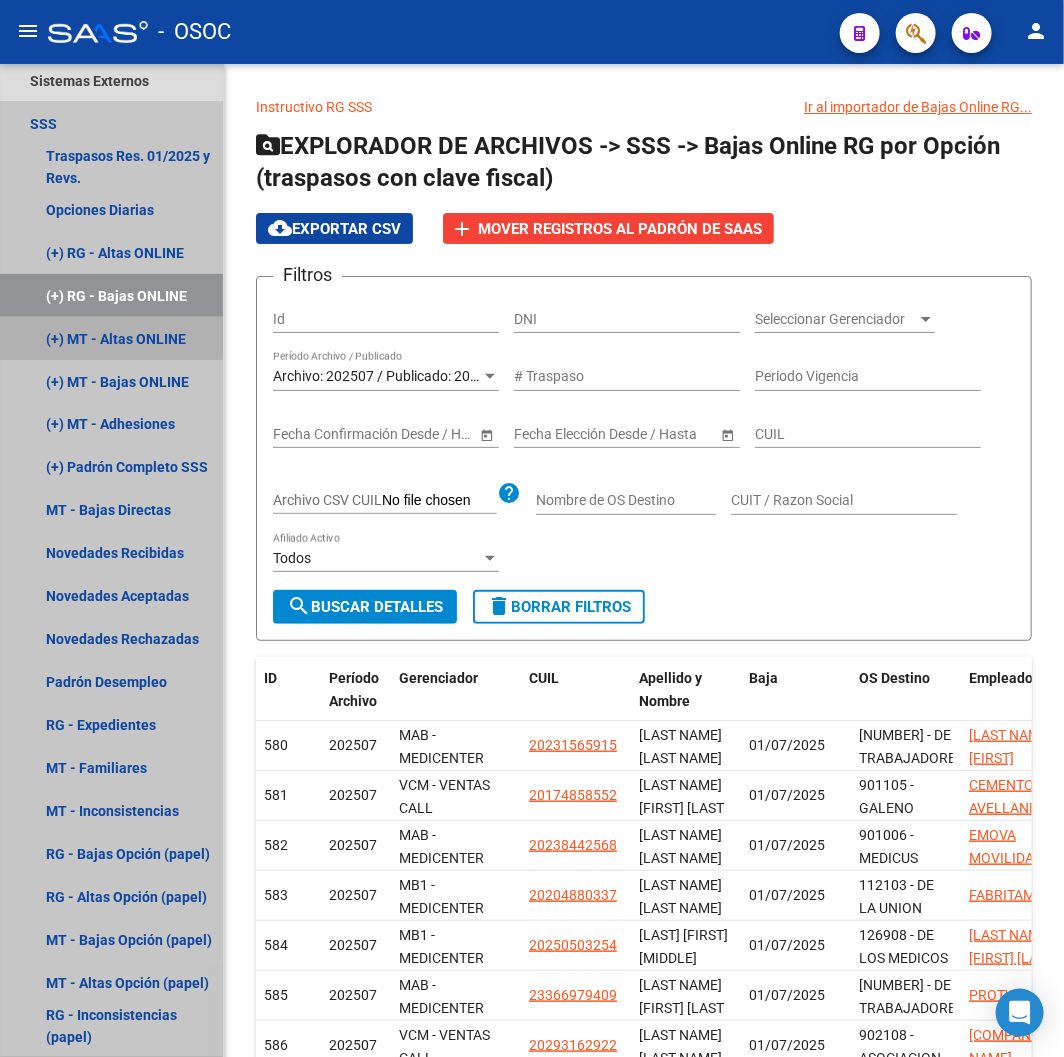 click on "(+) MT - Altas ONLINE" at bounding box center (111, 338) 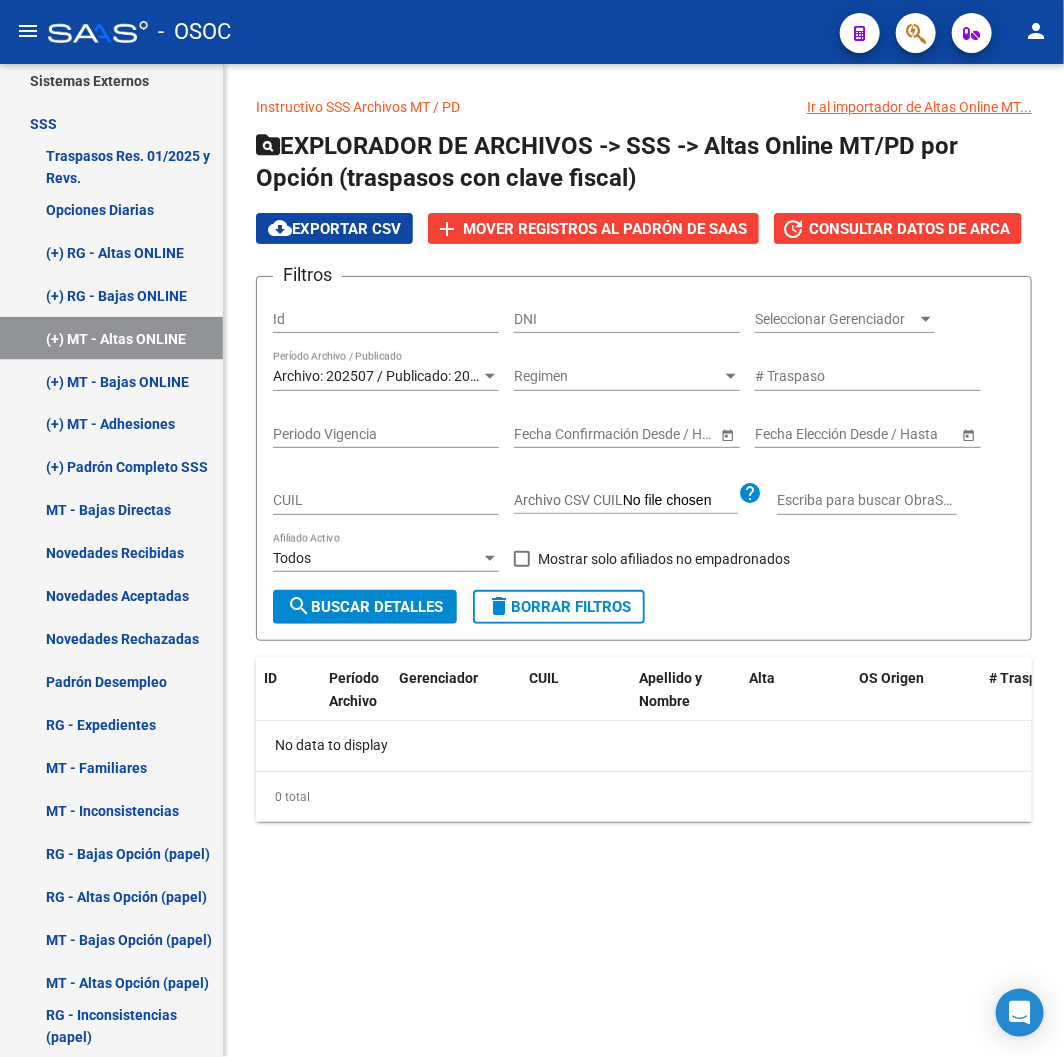 click on "Archivo: 202507 / Publicado: 202506" at bounding box center (387, 376) 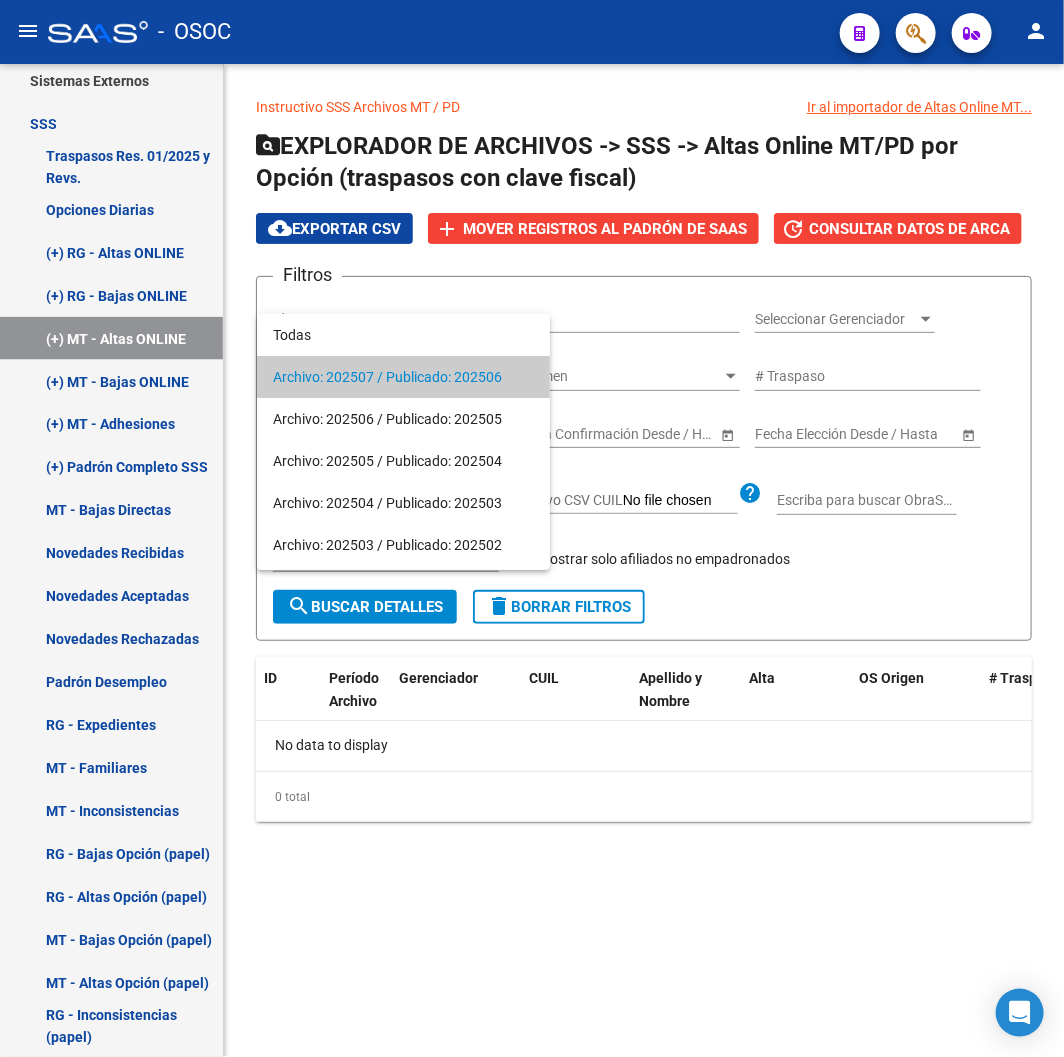click on "Archivo: 202507 / Publicado: 202506" at bounding box center [403, 377] 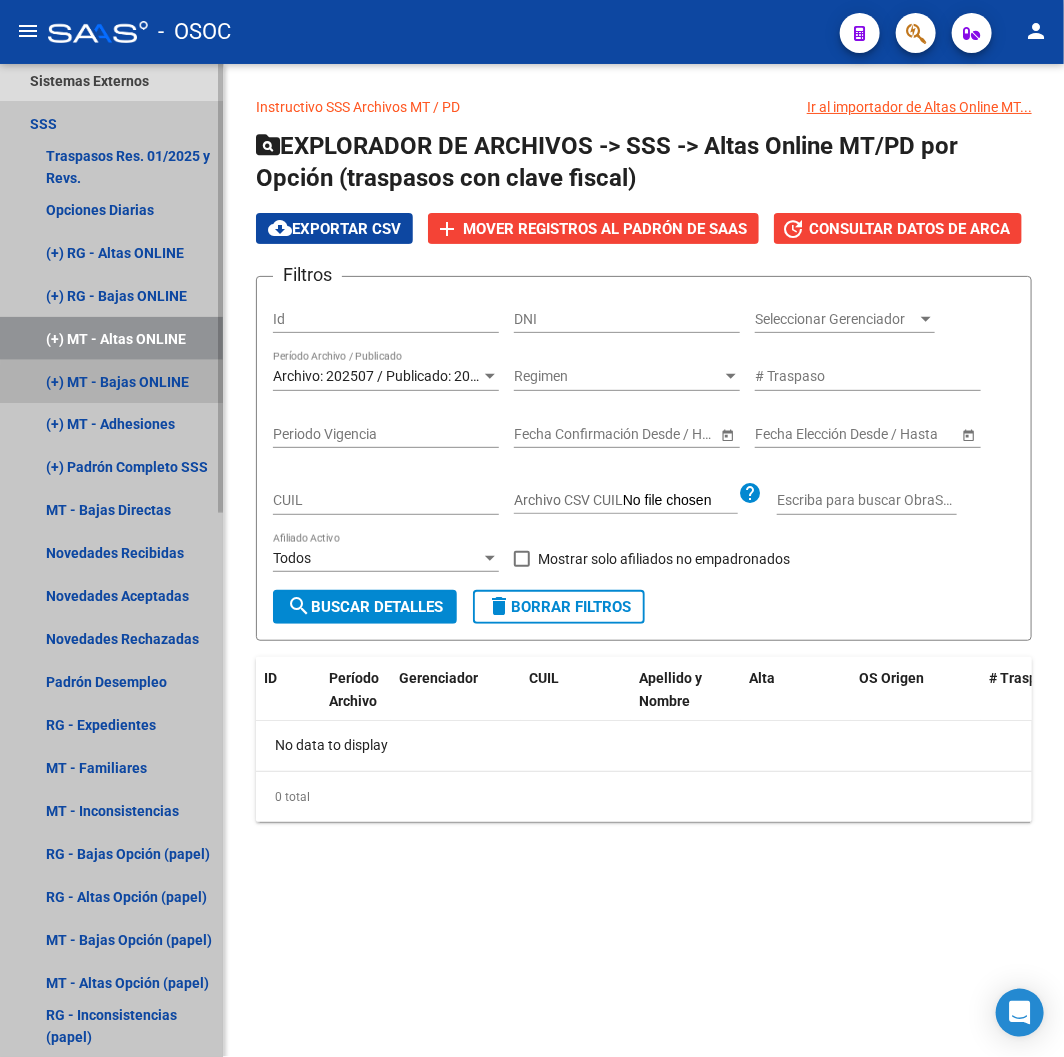click on "(+) MT - Bajas ONLINE" at bounding box center [111, 381] 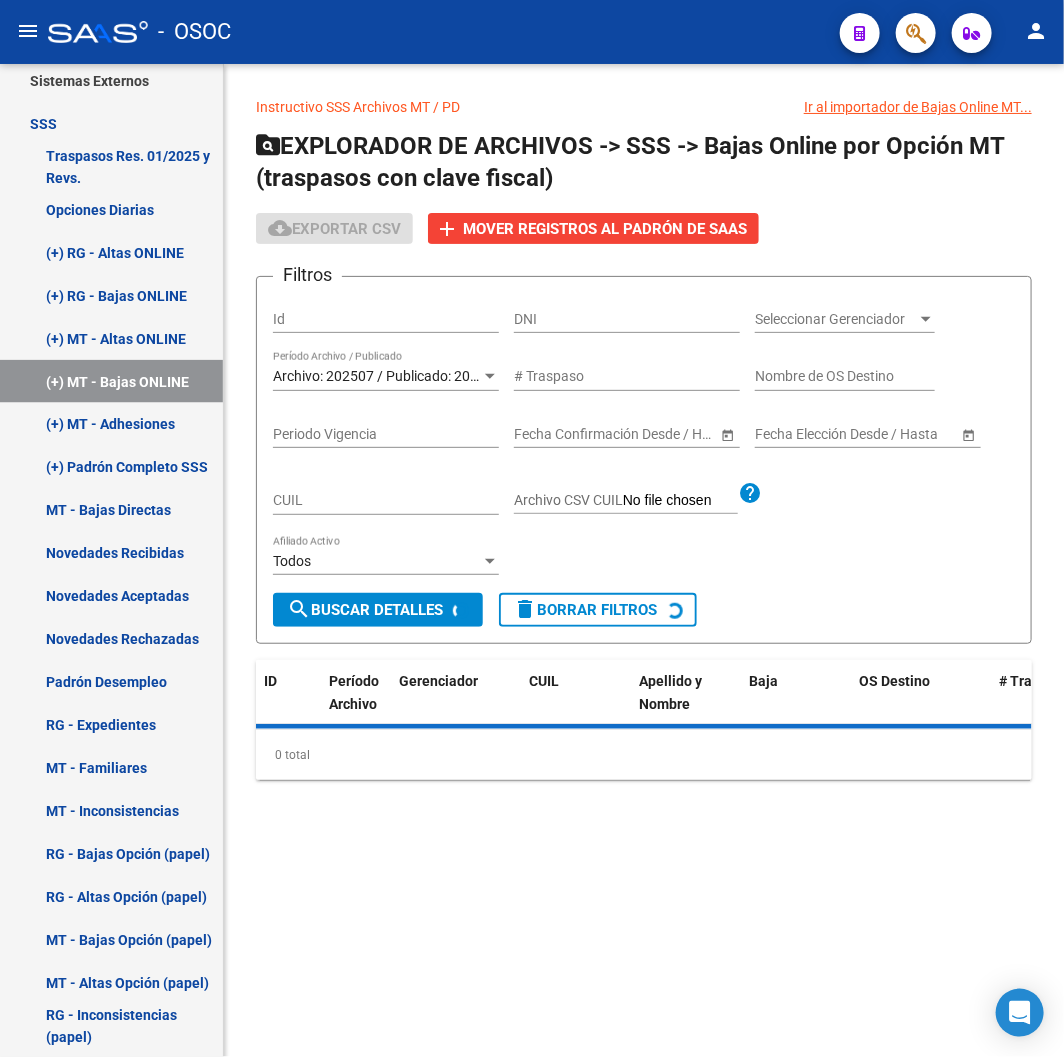 click on "Archivo: 202507 / Publicado: 202506" at bounding box center [387, 376] 